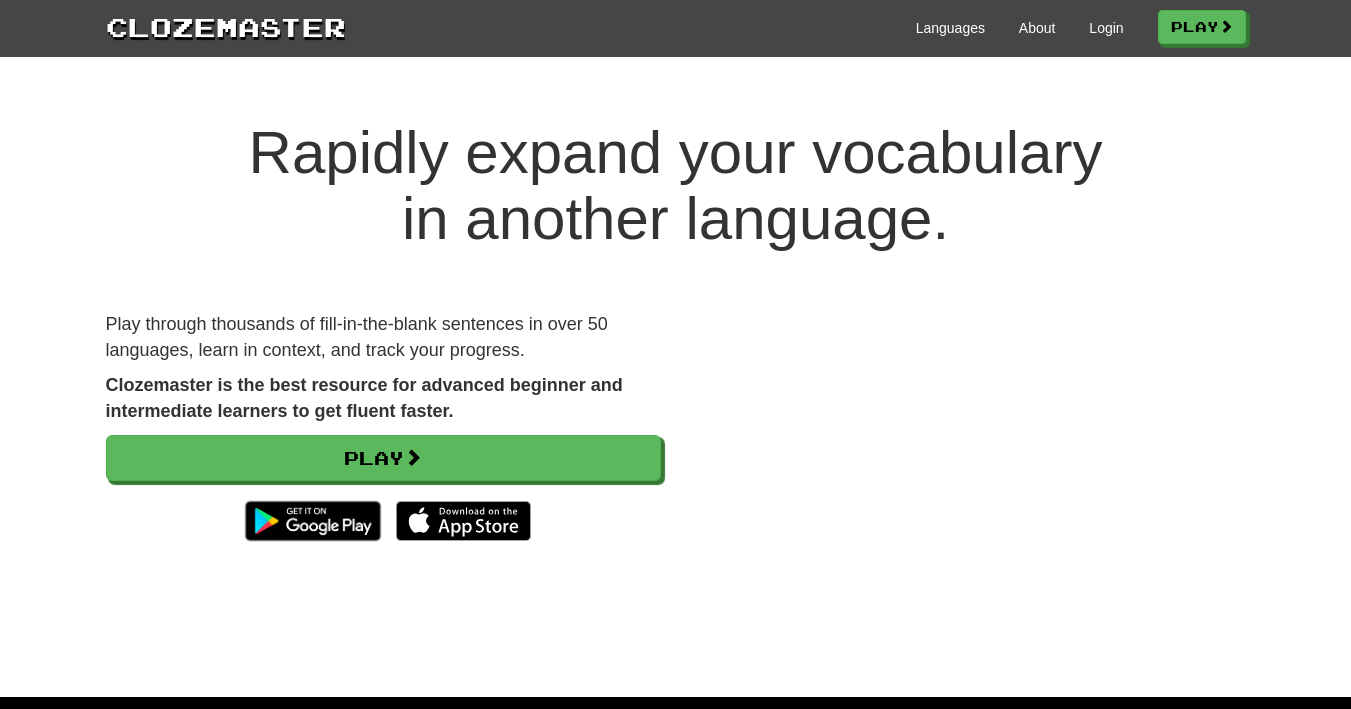 scroll, scrollTop: 0, scrollLeft: 0, axis: both 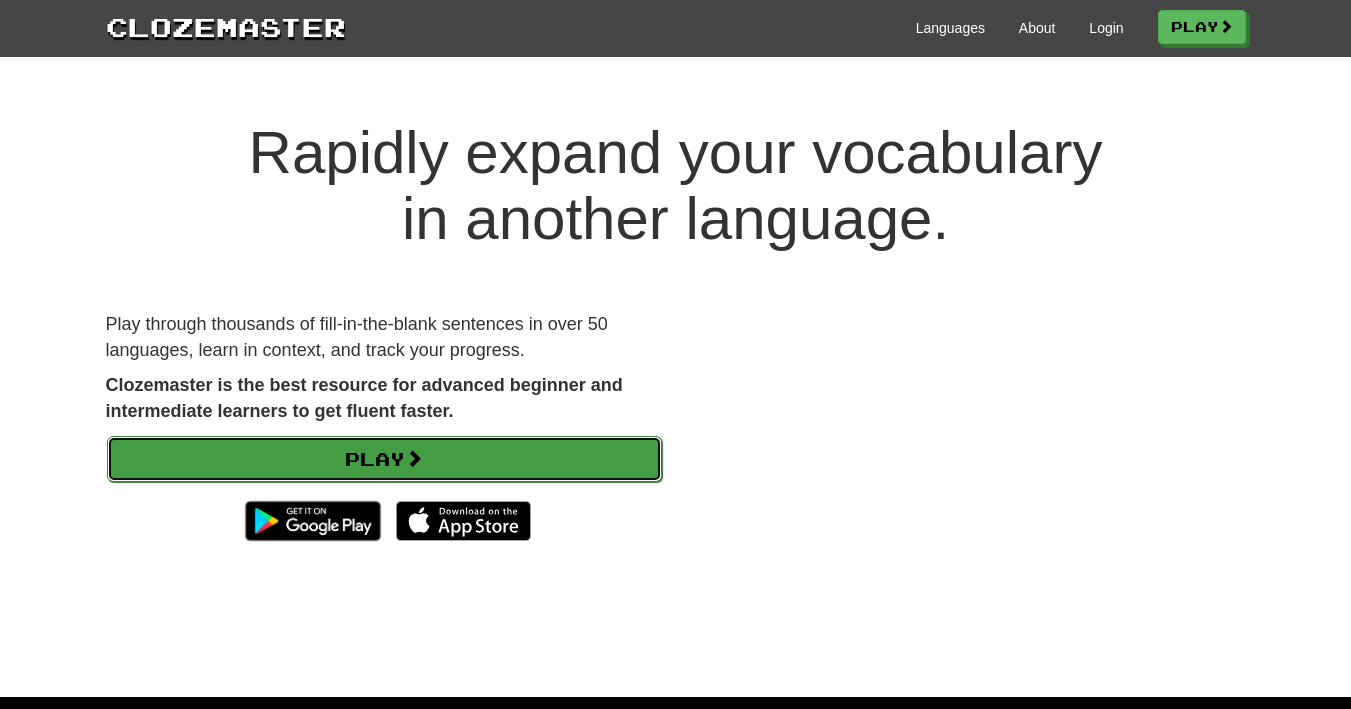 click on "Play" at bounding box center [384, 459] 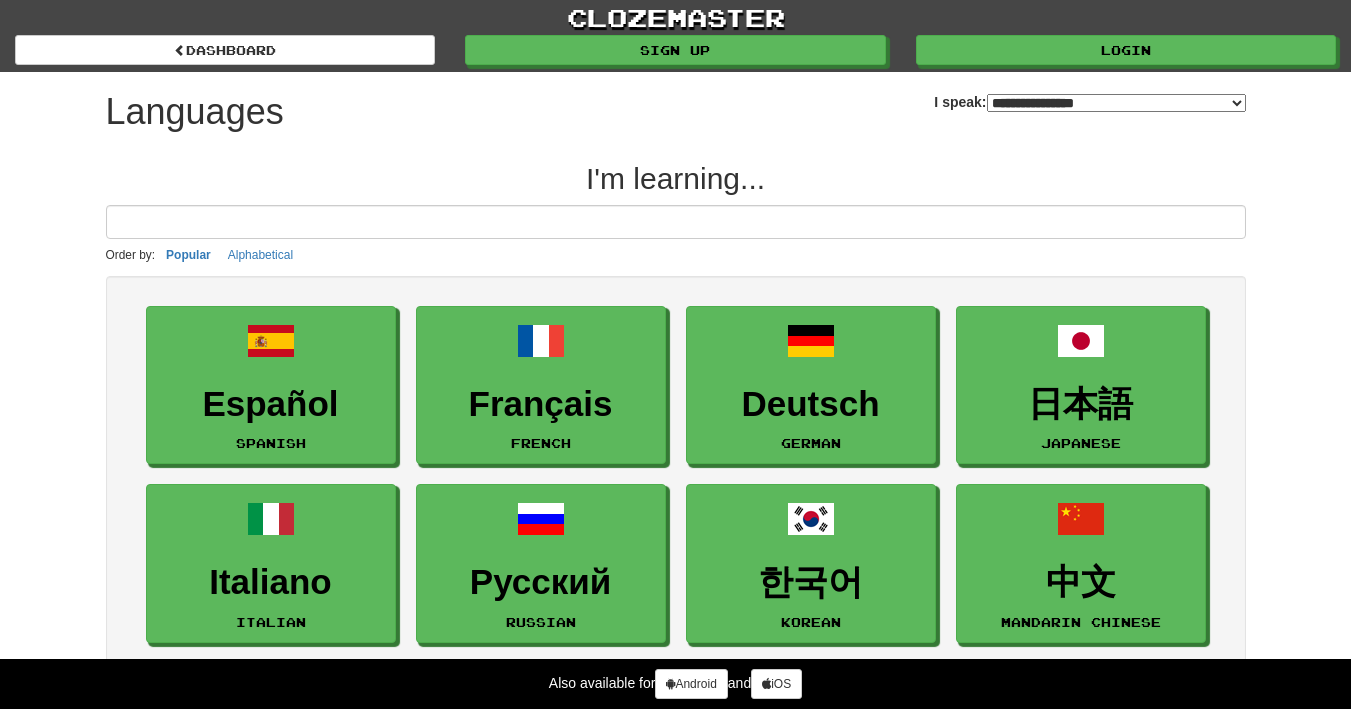select on "*******" 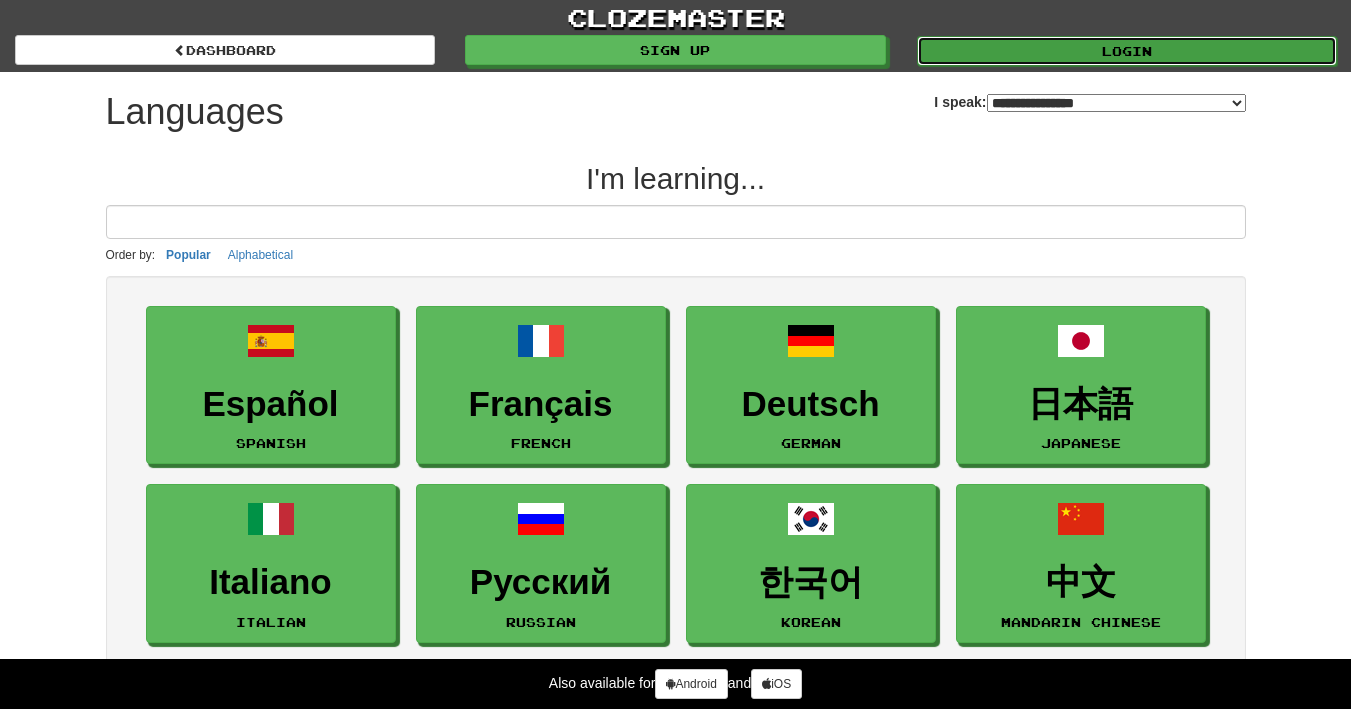 click on "Login" at bounding box center (1127, 51) 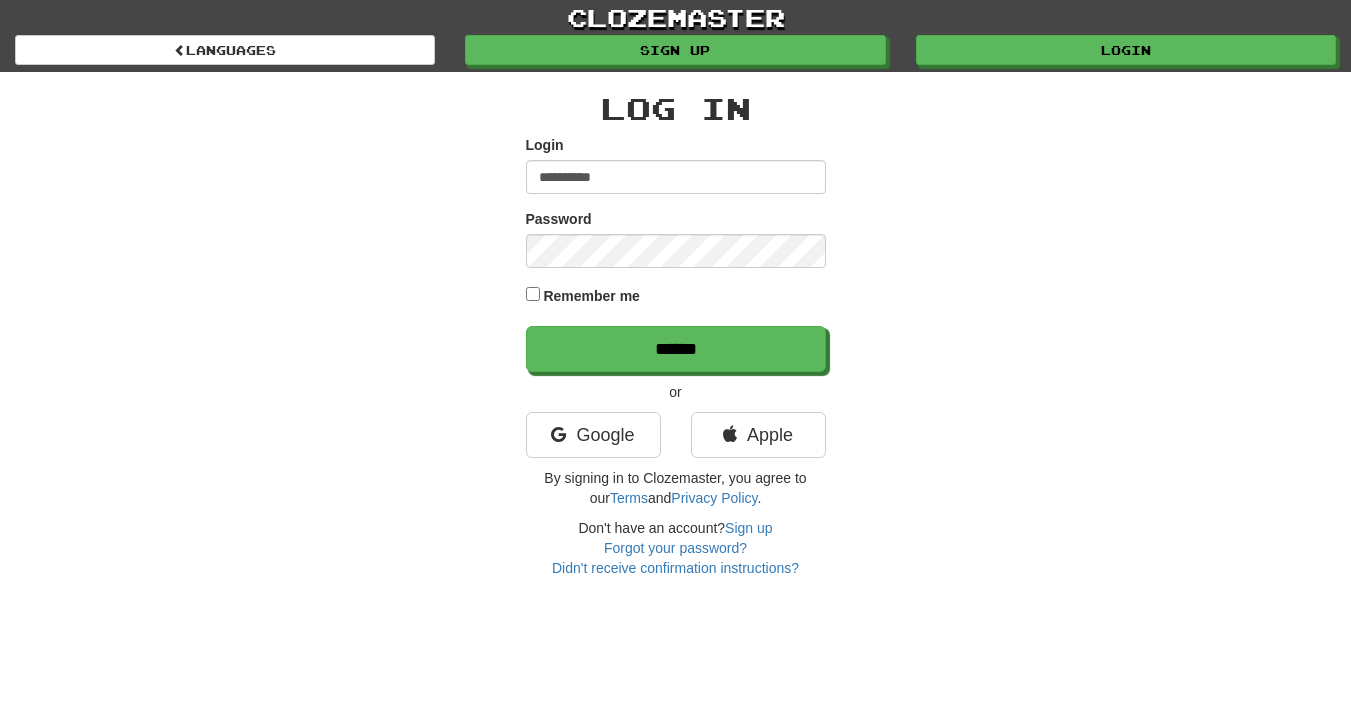 scroll, scrollTop: 0, scrollLeft: 0, axis: both 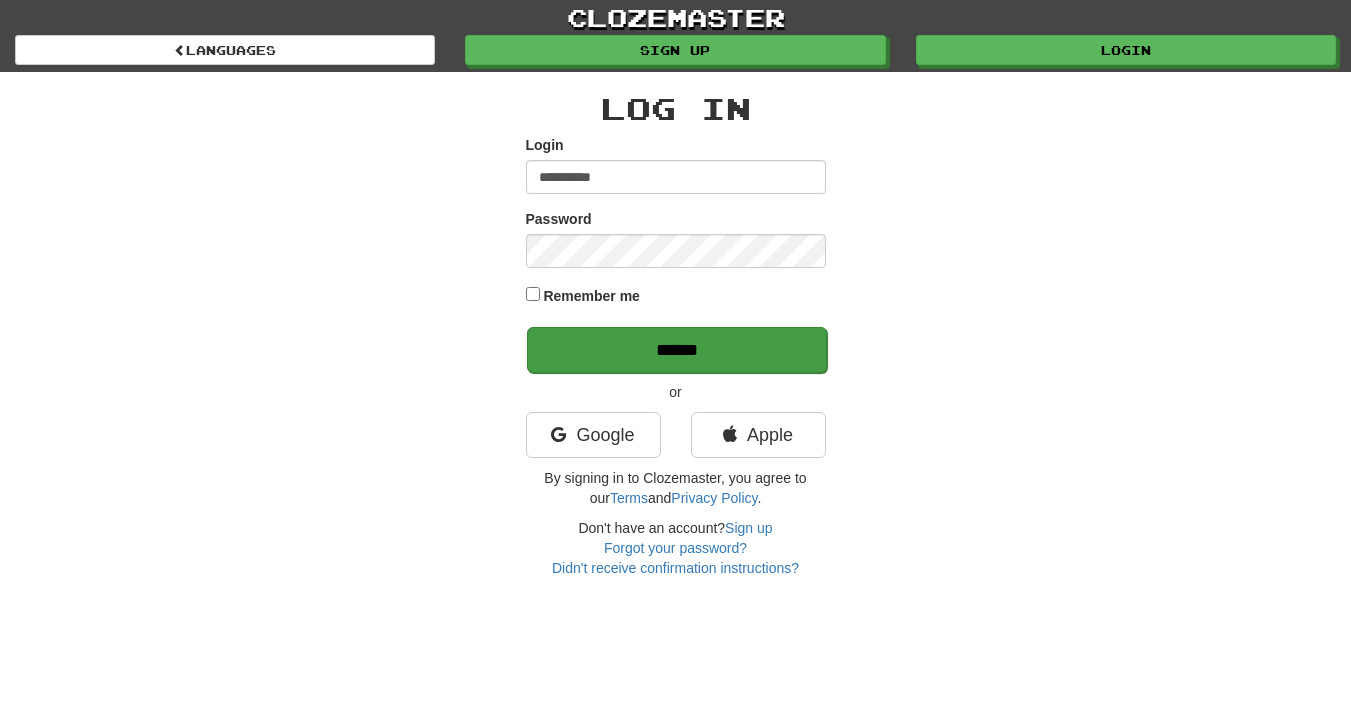 type on "**********" 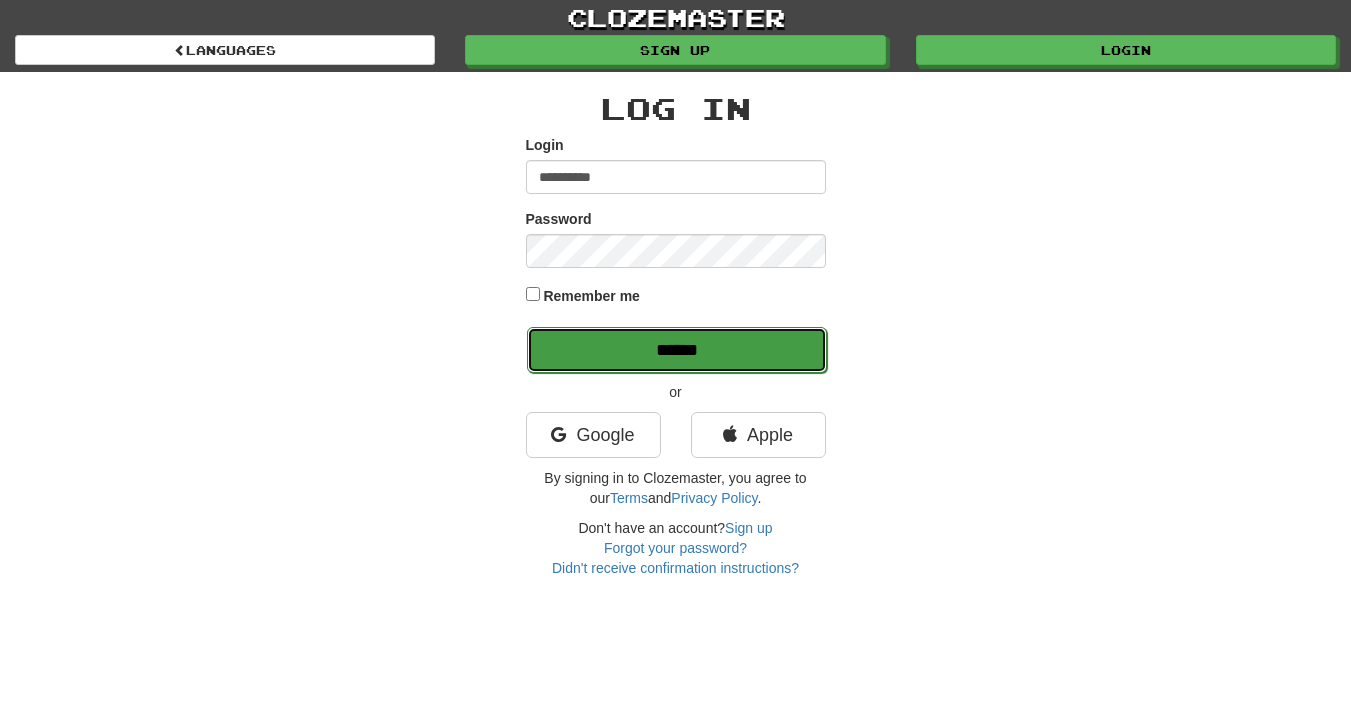 click on "******" at bounding box center (677, 350) 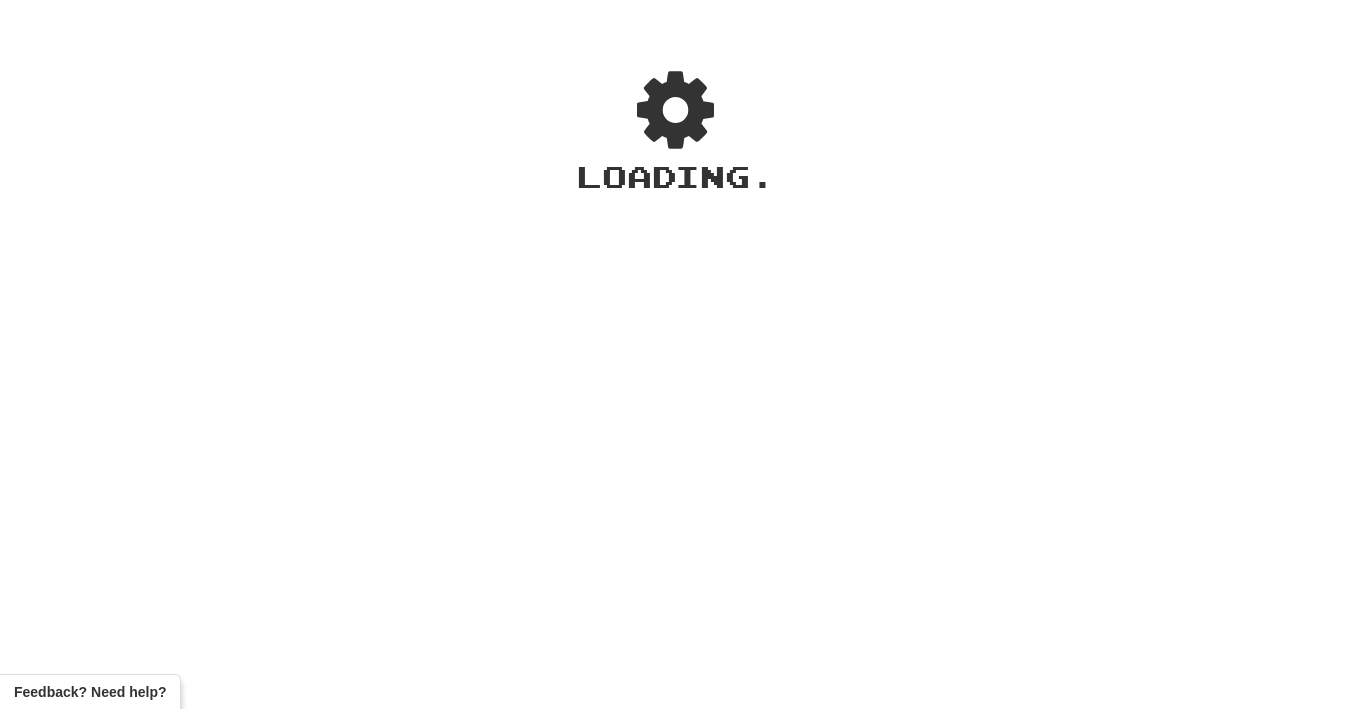 scroll, scrollTop: 0, scrollLeft: 0, axis: both 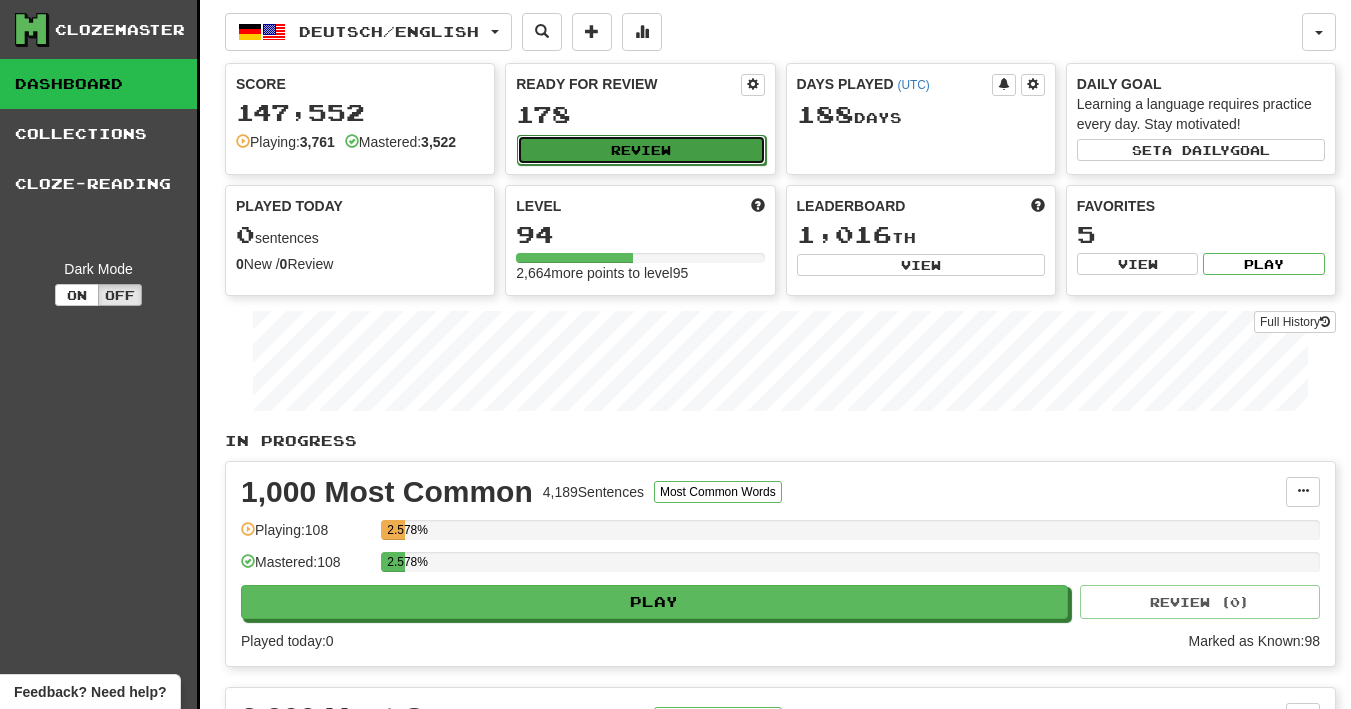 click on "Review" at bounding box center (641, 150) 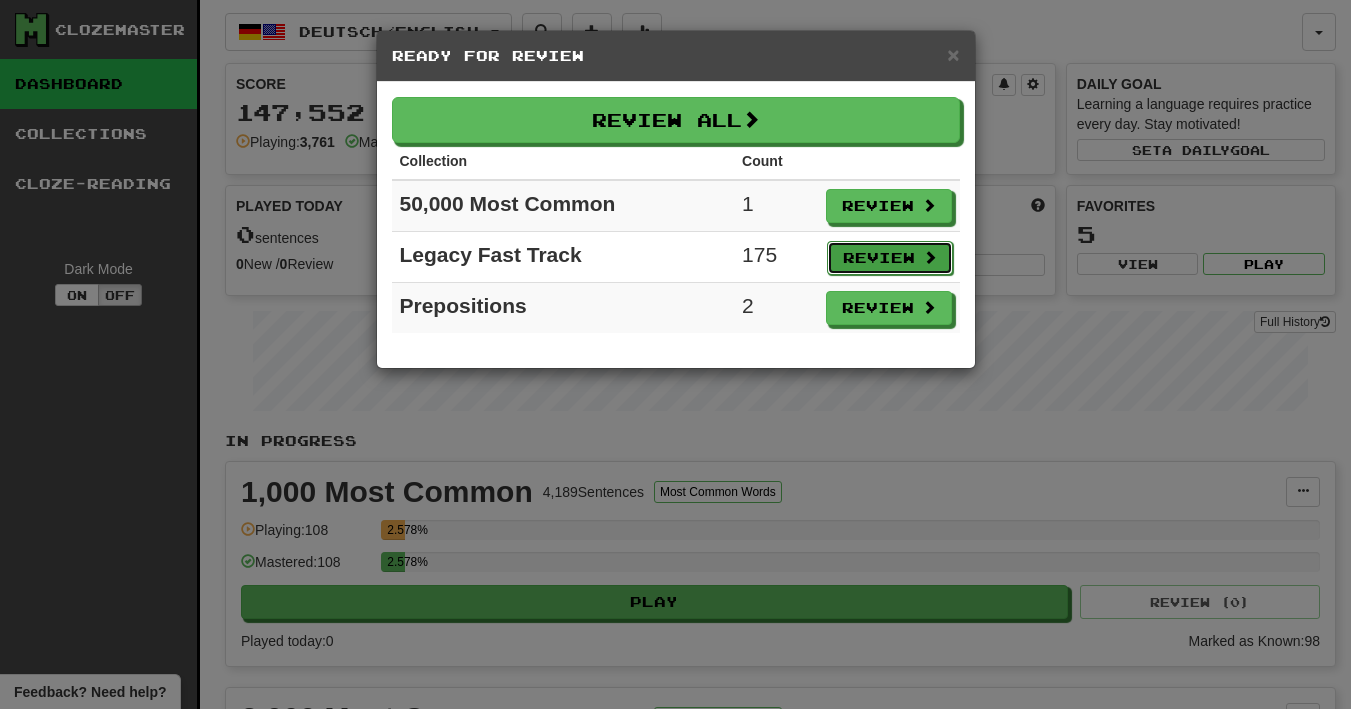 click on "Review" at bounding box center [890, 258] 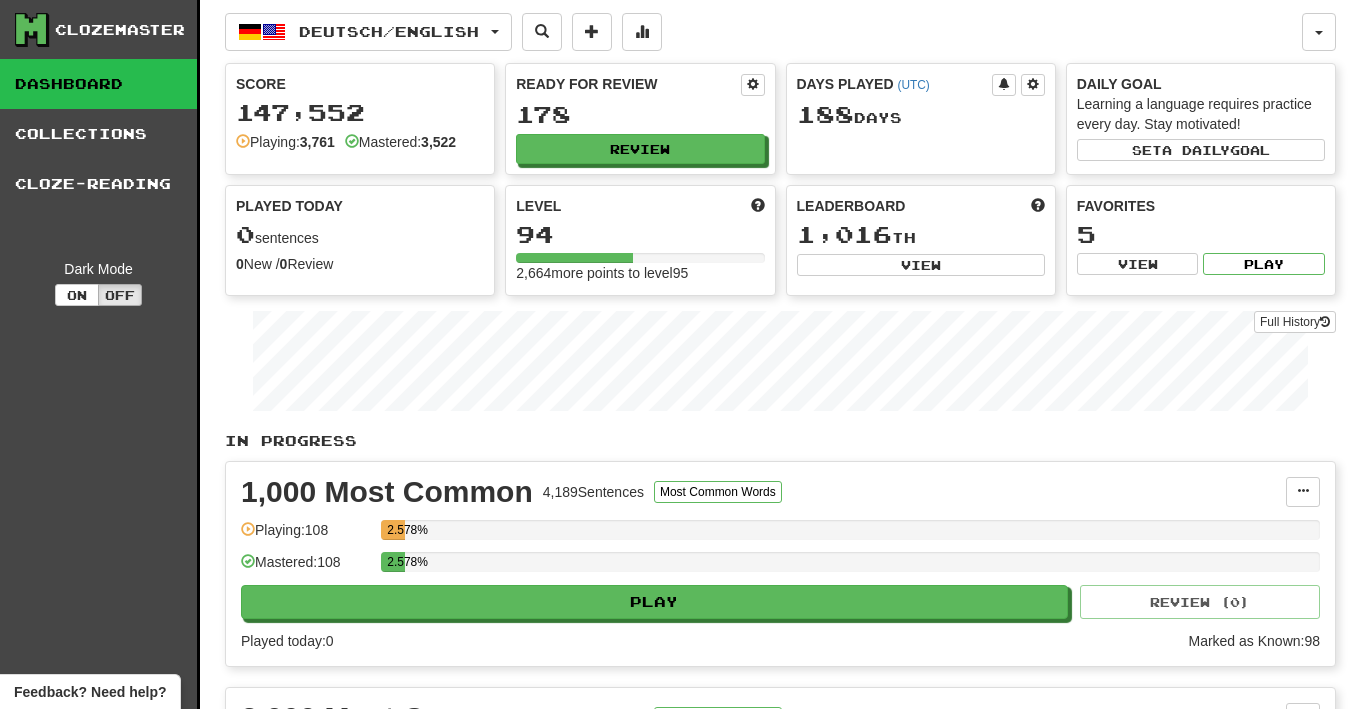 select on "**" 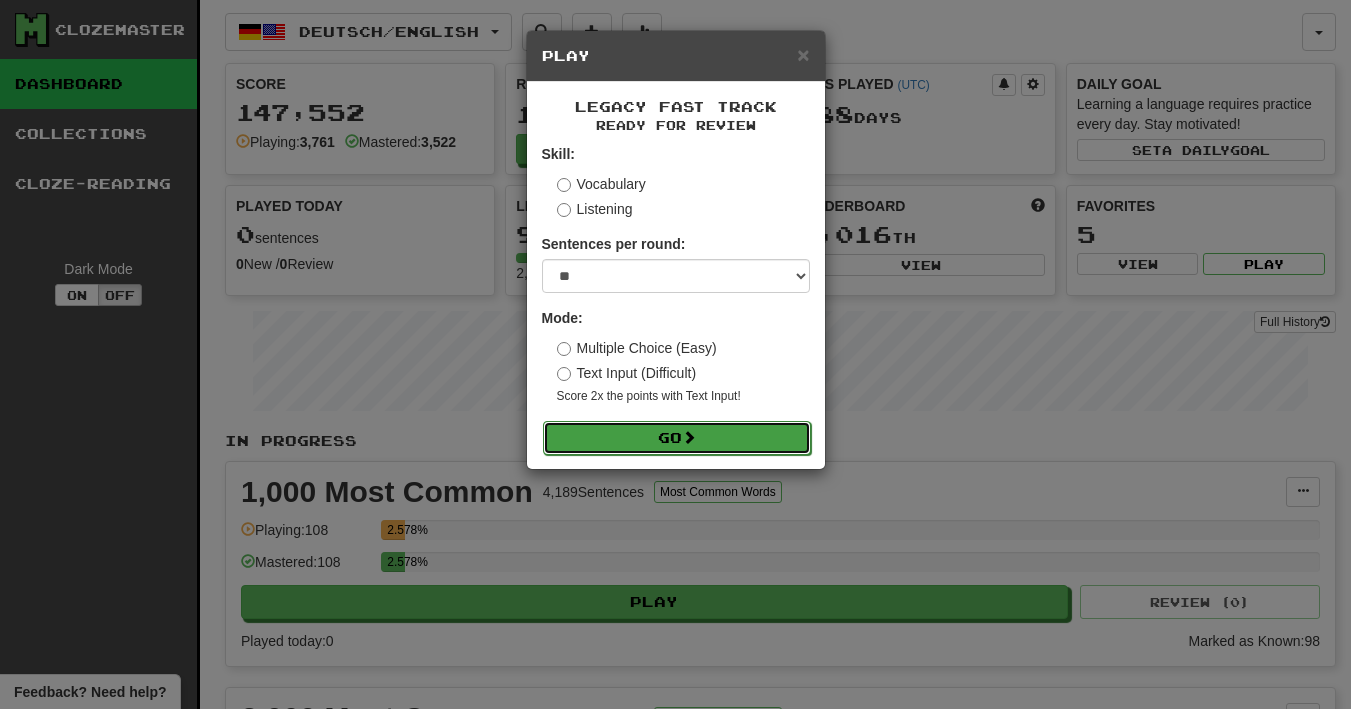 click at bounding box center (689, 437) 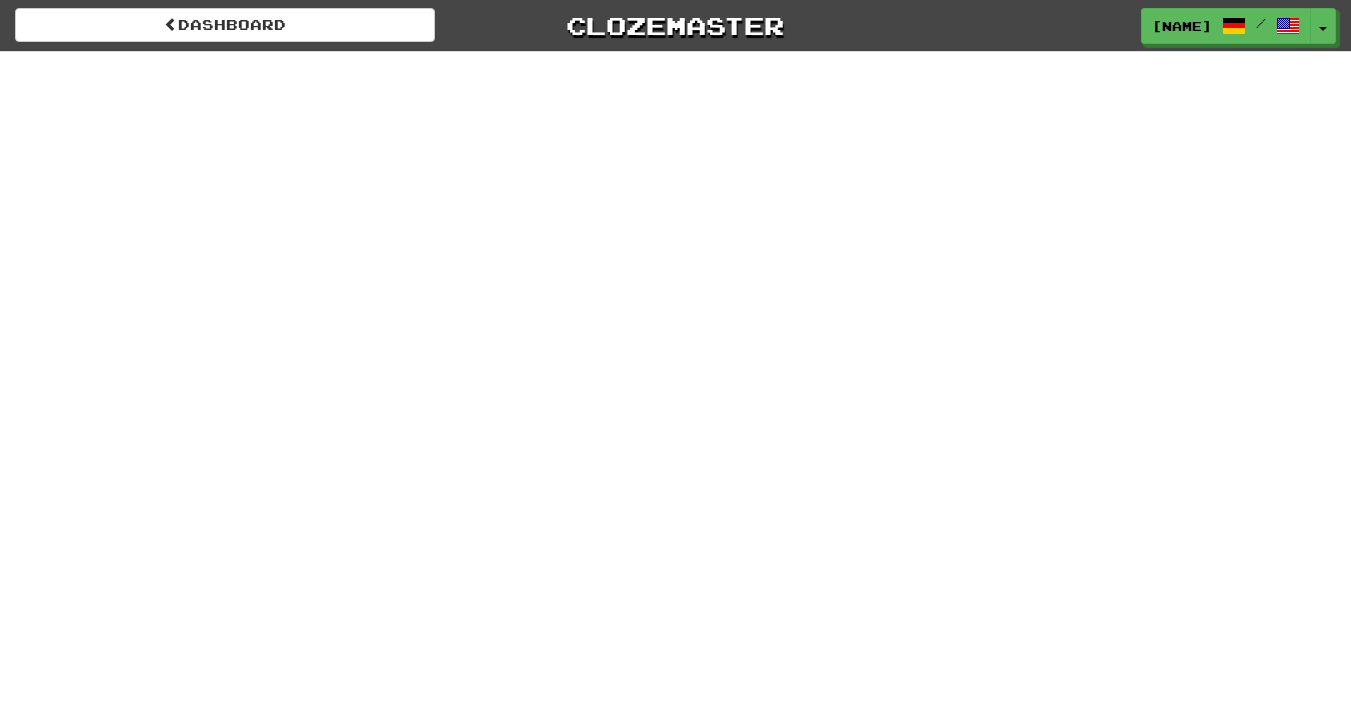scroll, scrollTop: 0, scrollLeft: 0, axis: both 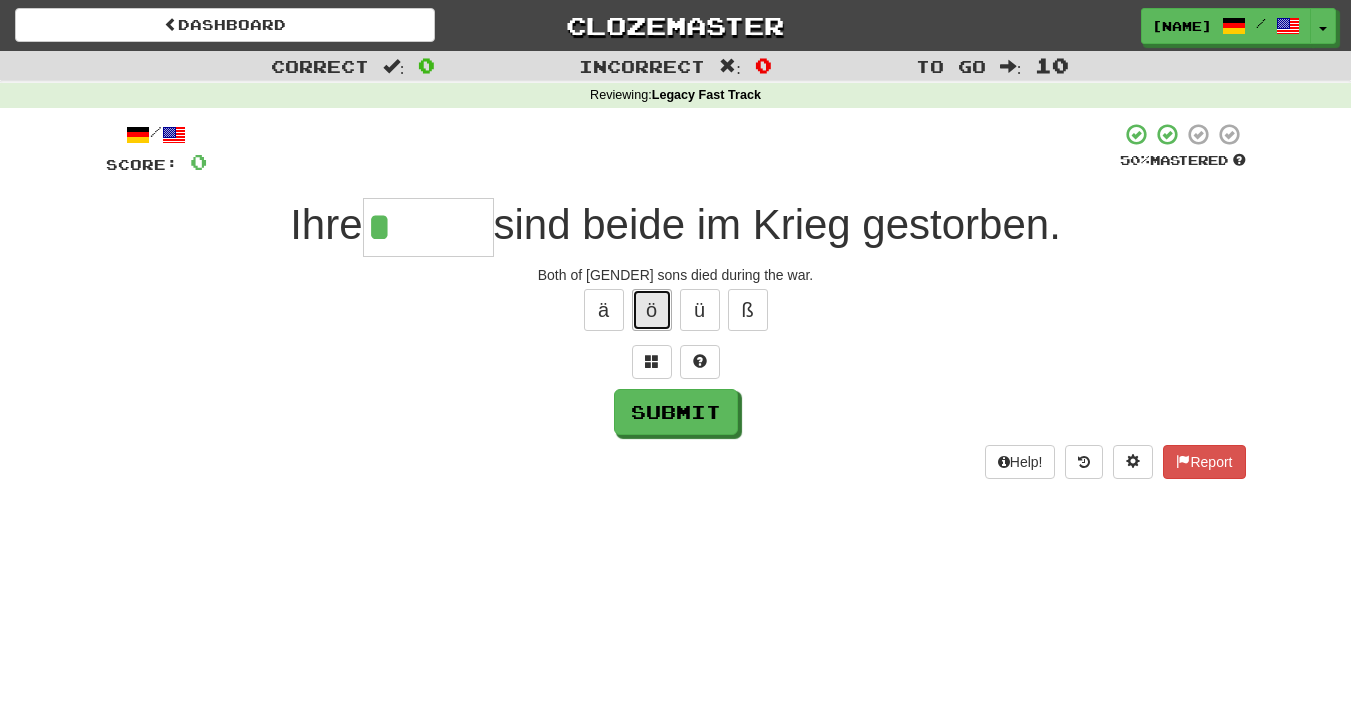 click on "ö" at bounding box center [652, 310] 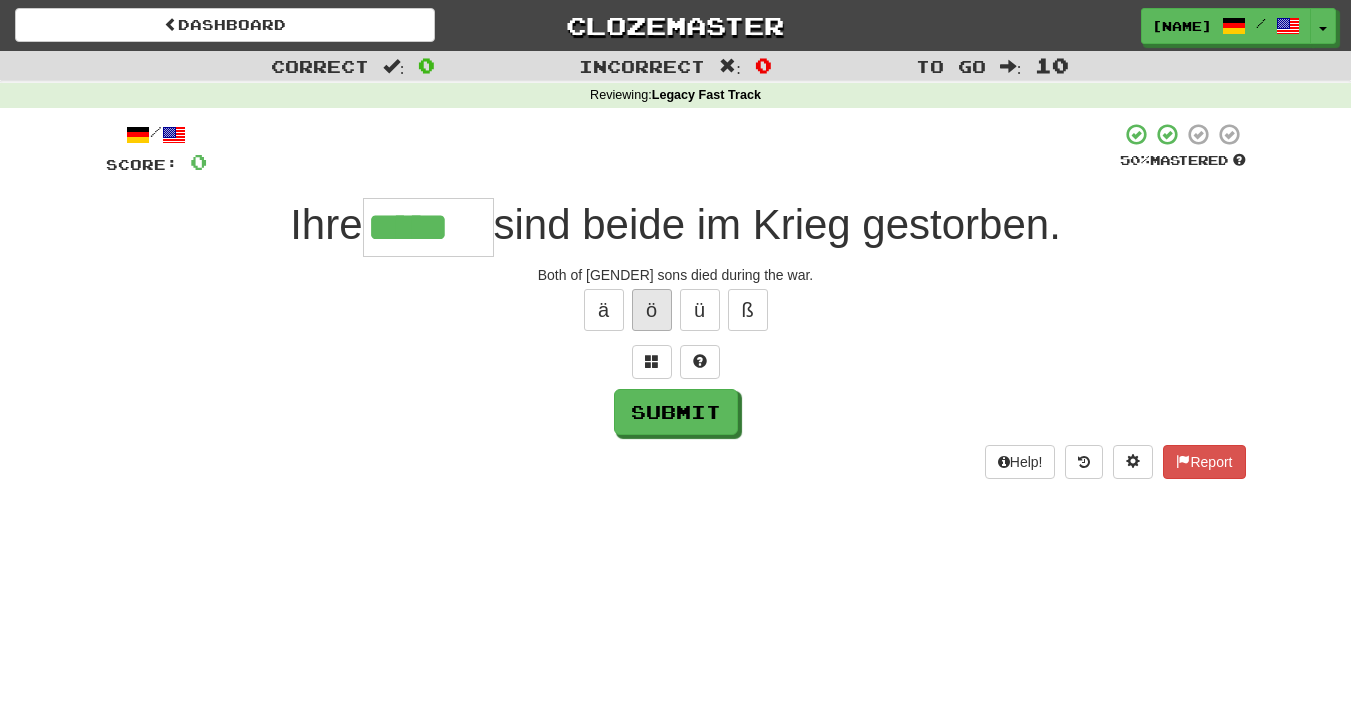 type on "*****" 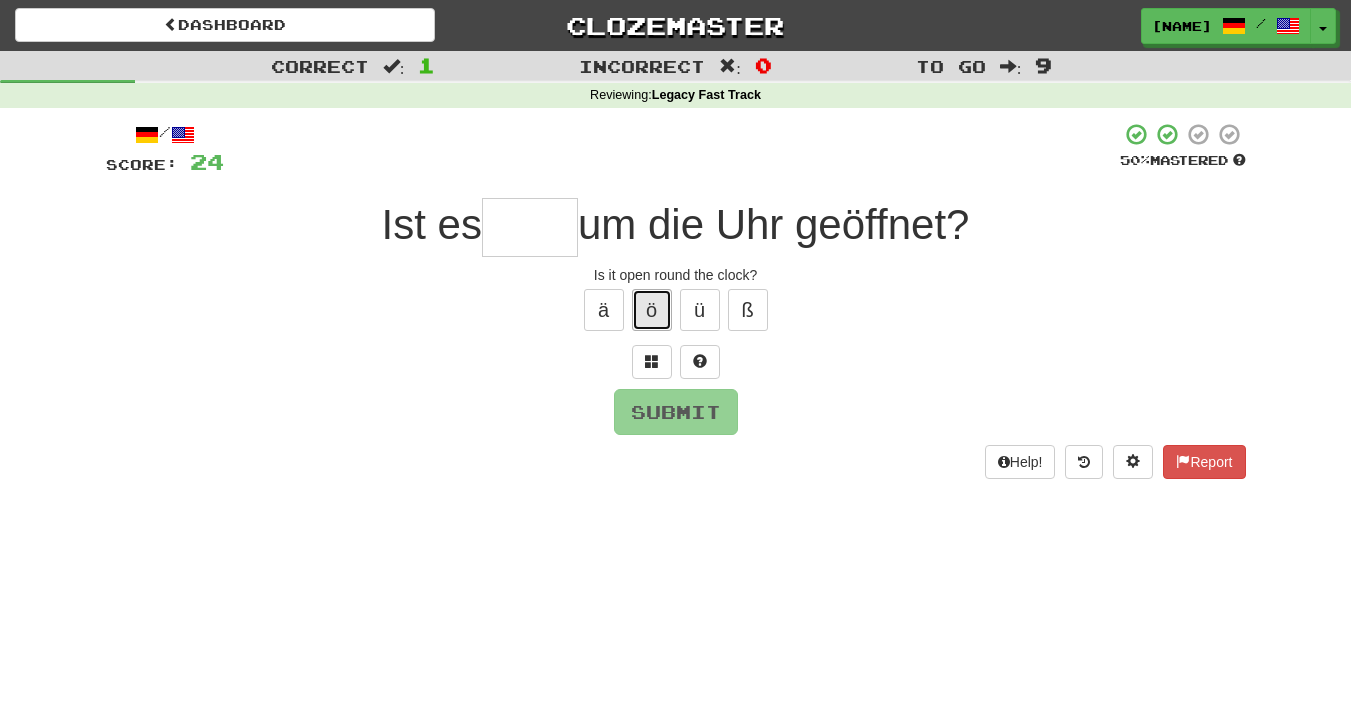 click on "ö" at bounding box center (652, 310) 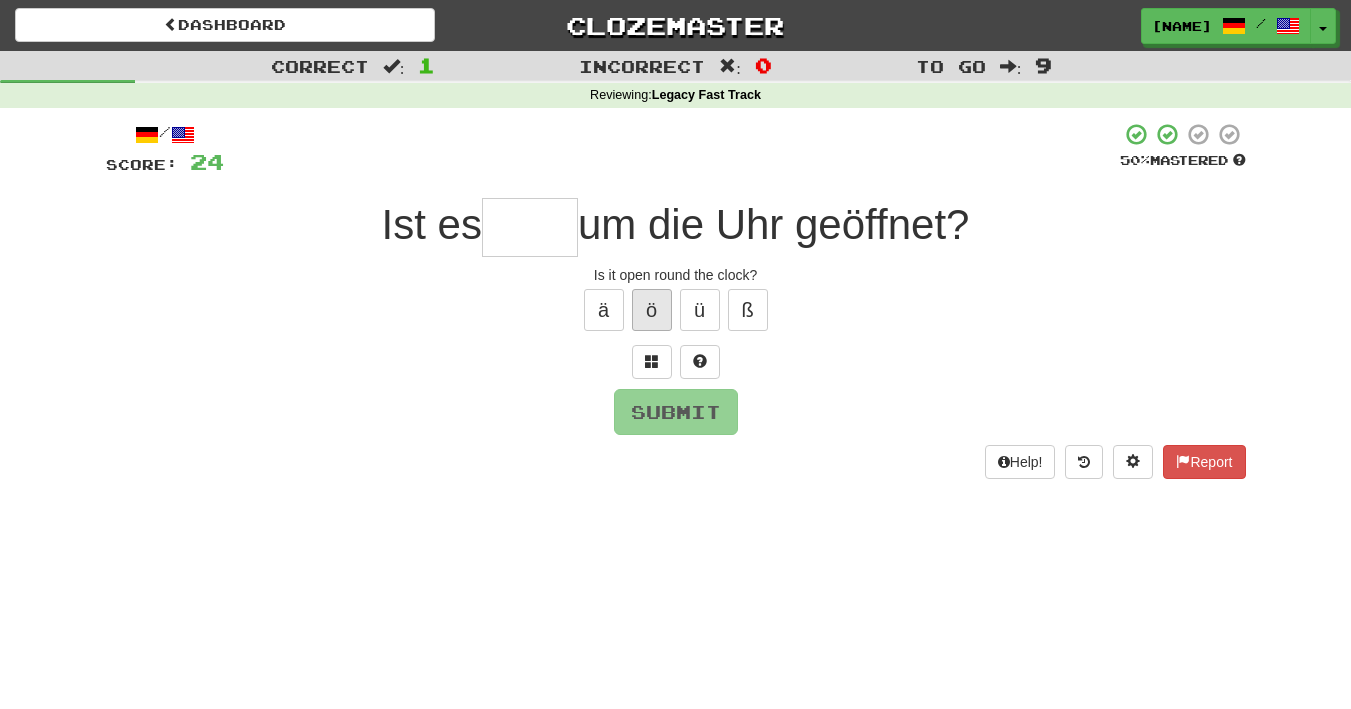 type on "*" 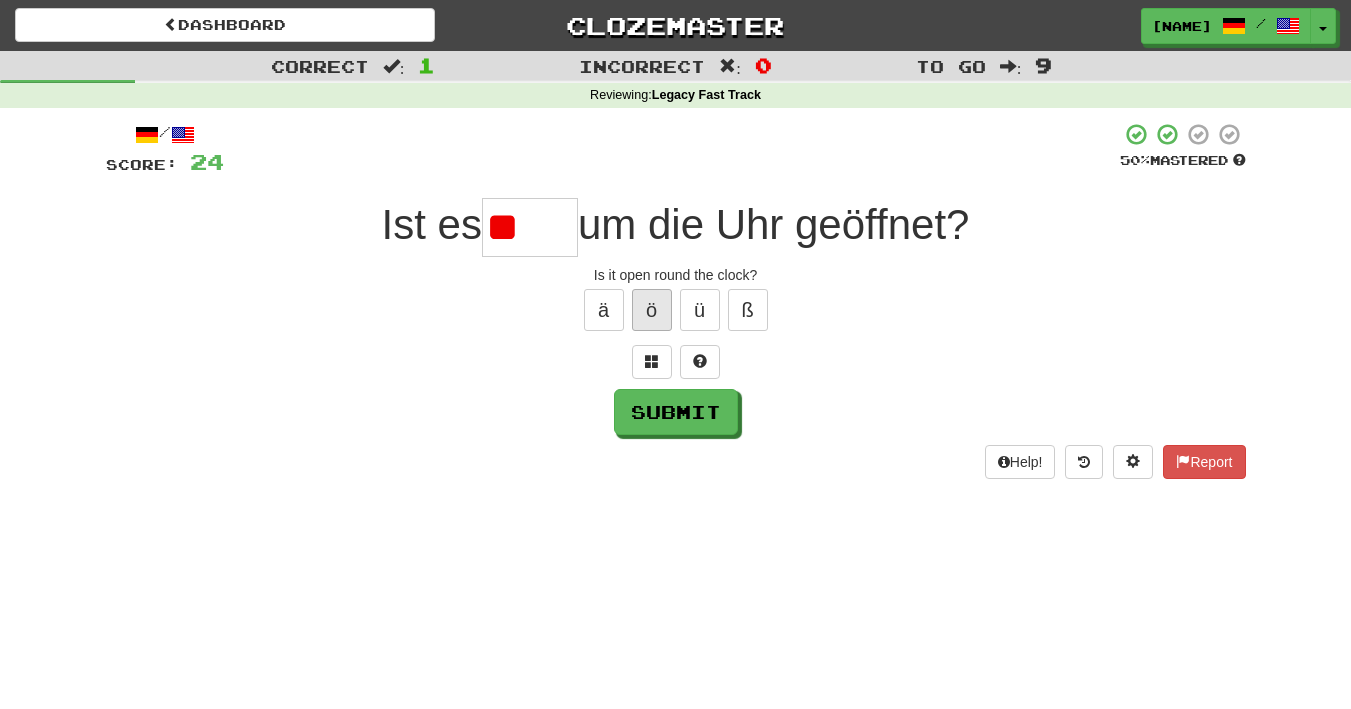 type on "*" 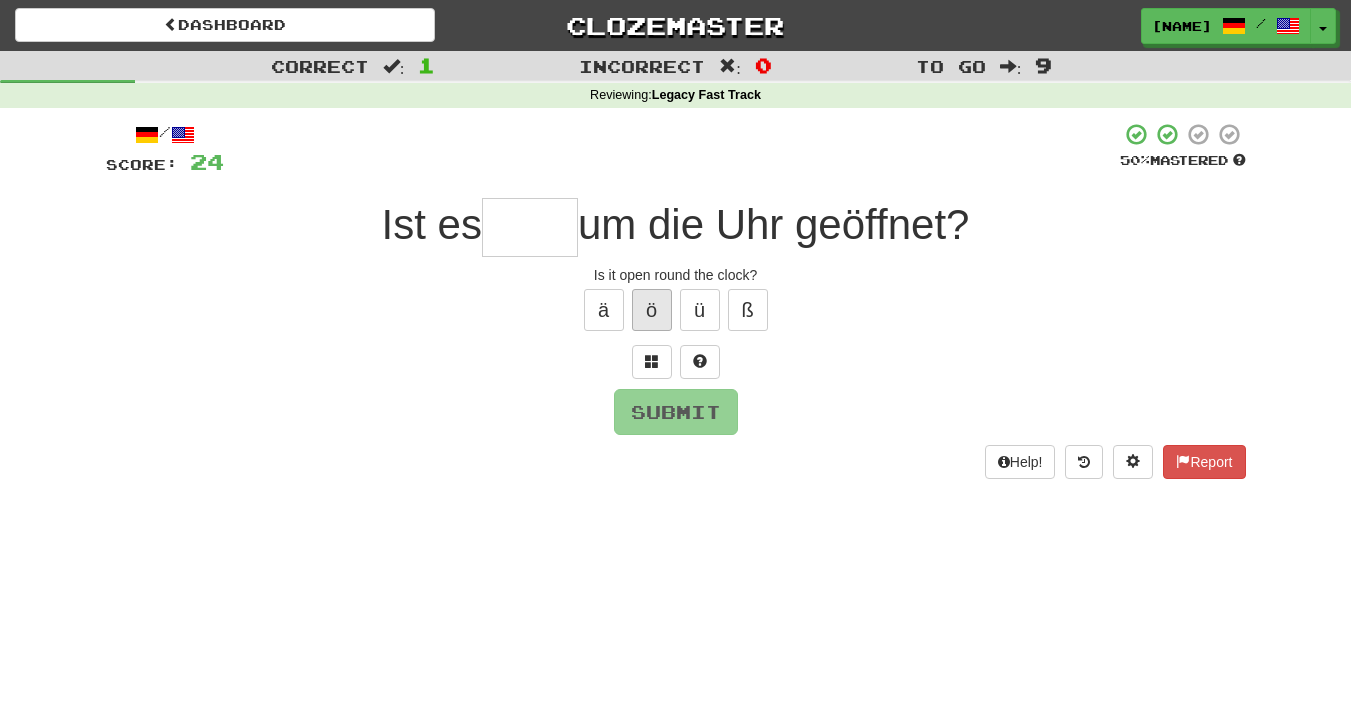 type on "*" 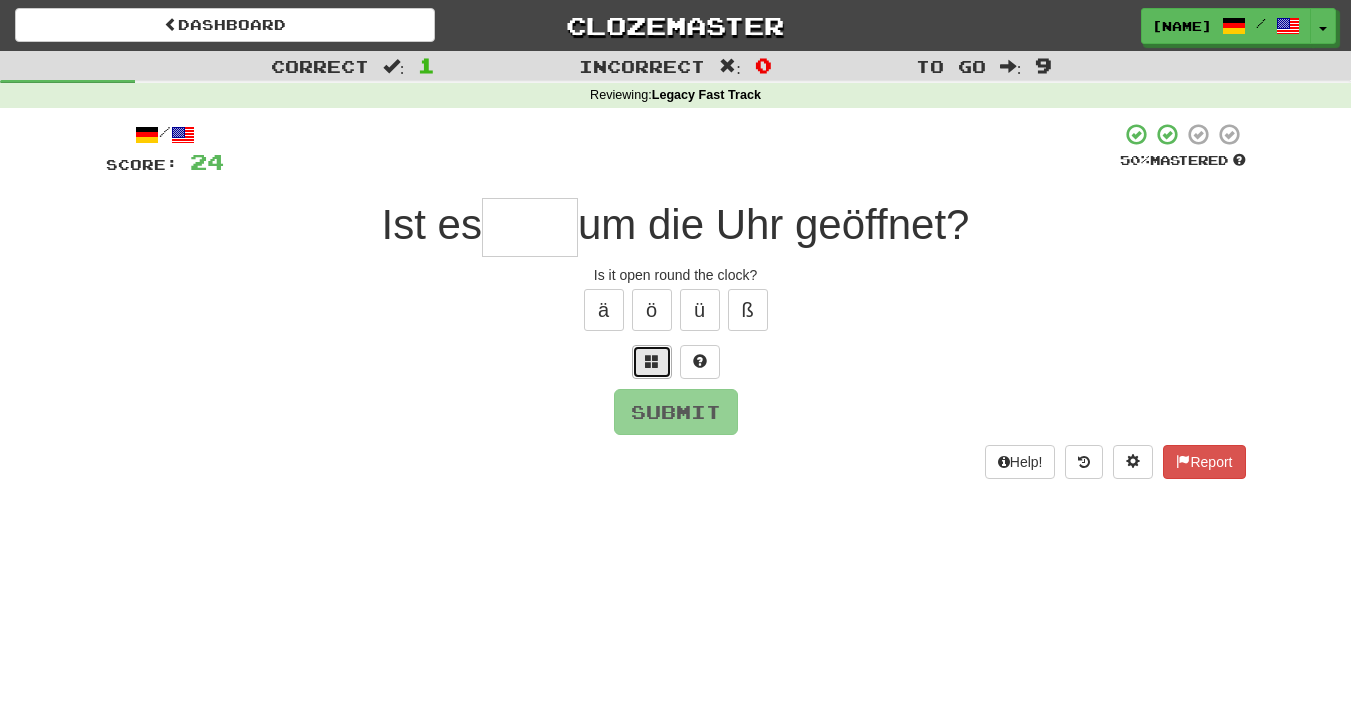 click at bounding box center [652, 361] 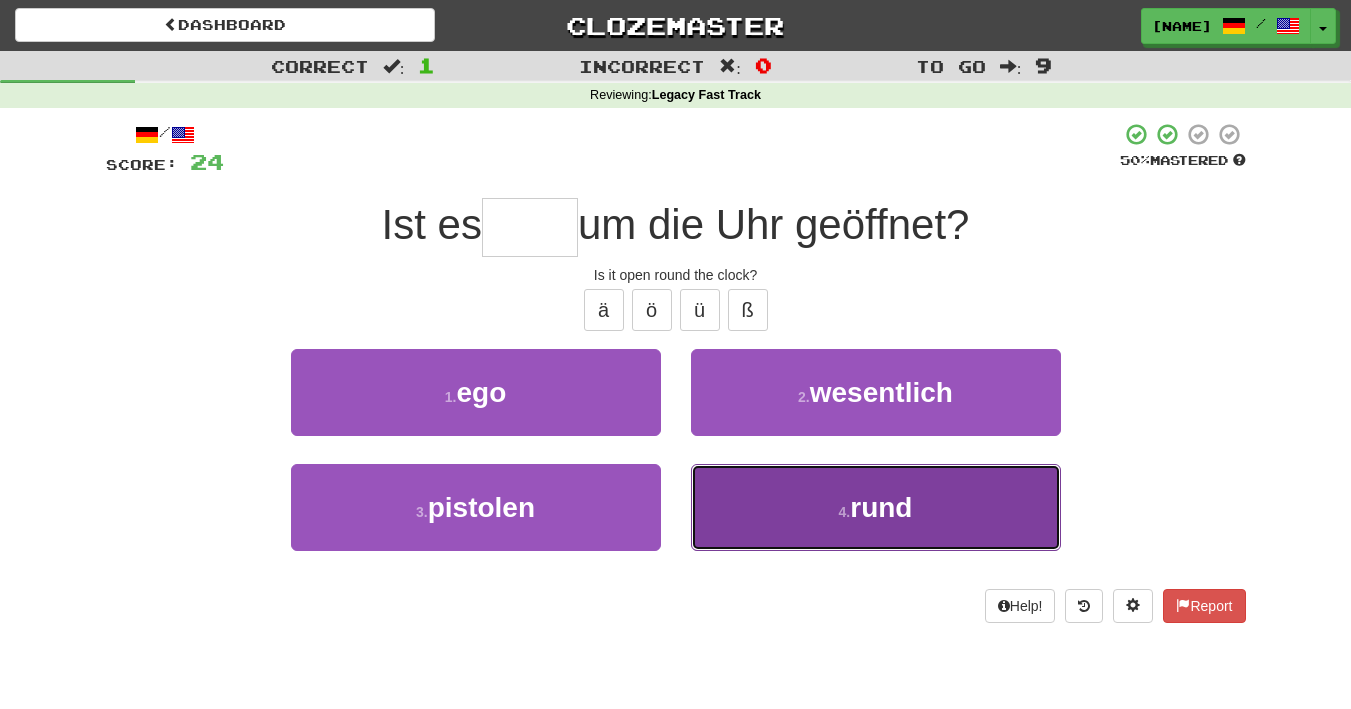 click on "4 .  rund" at bounding box center (876, 507) 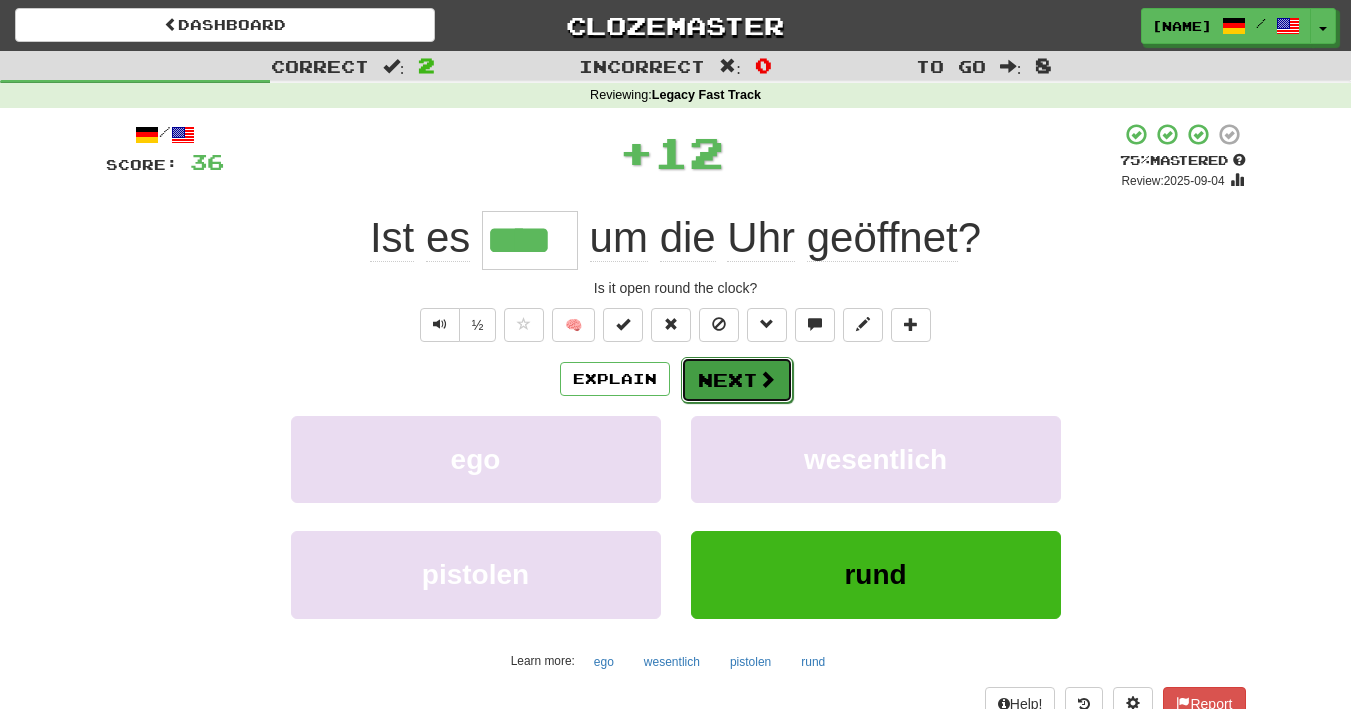 click on "Next" at bounding box center (737, 380) 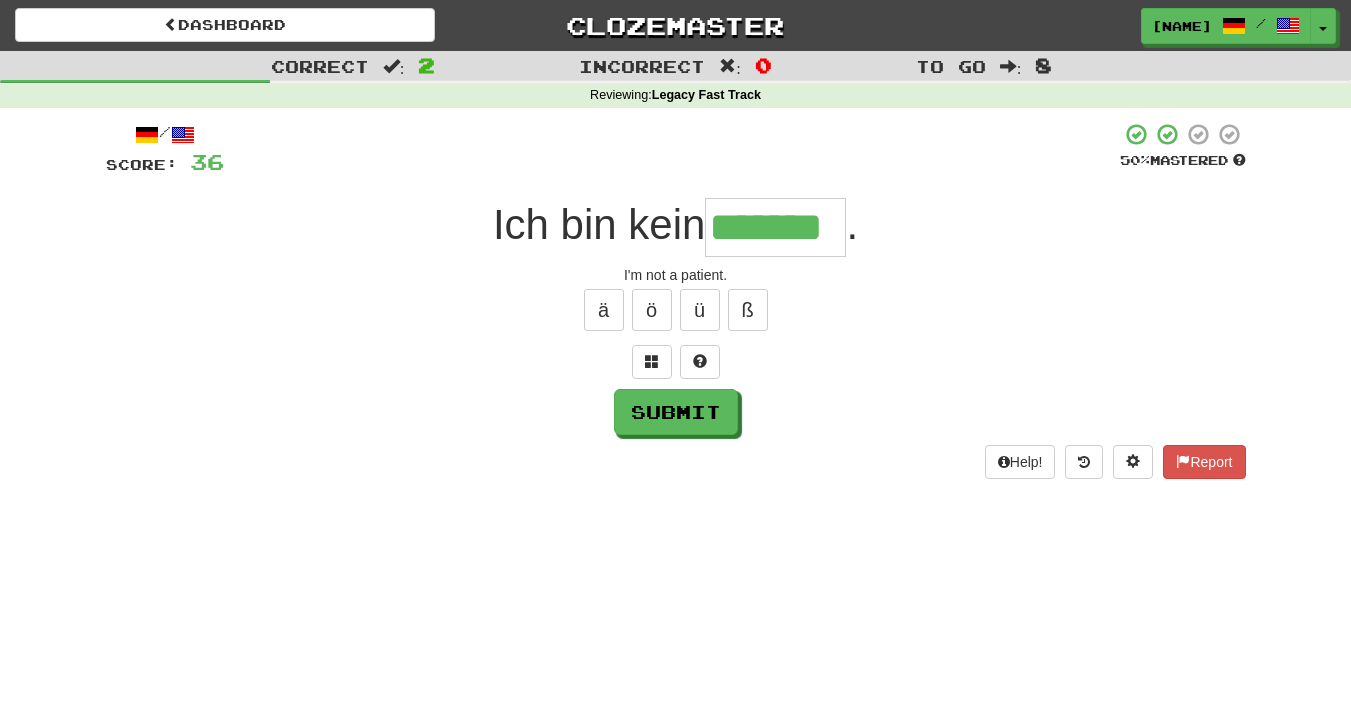 type on "*******" 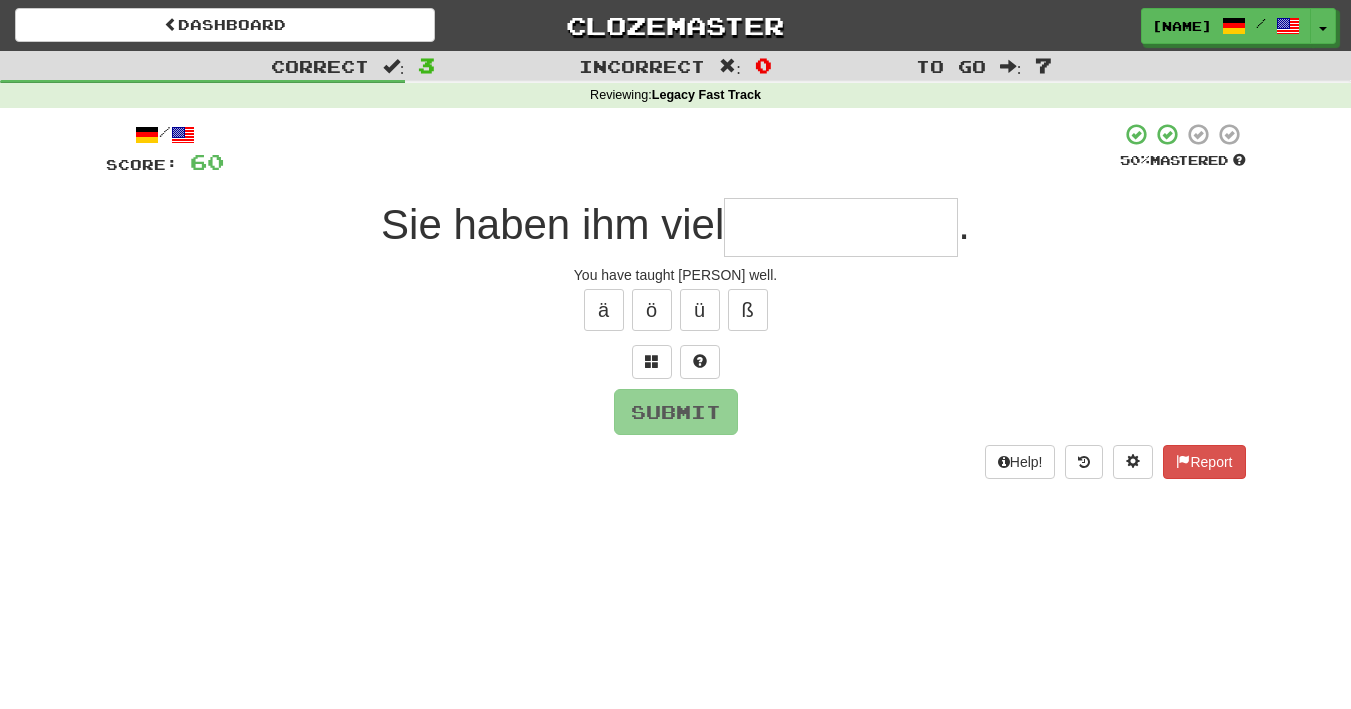 type on "*" 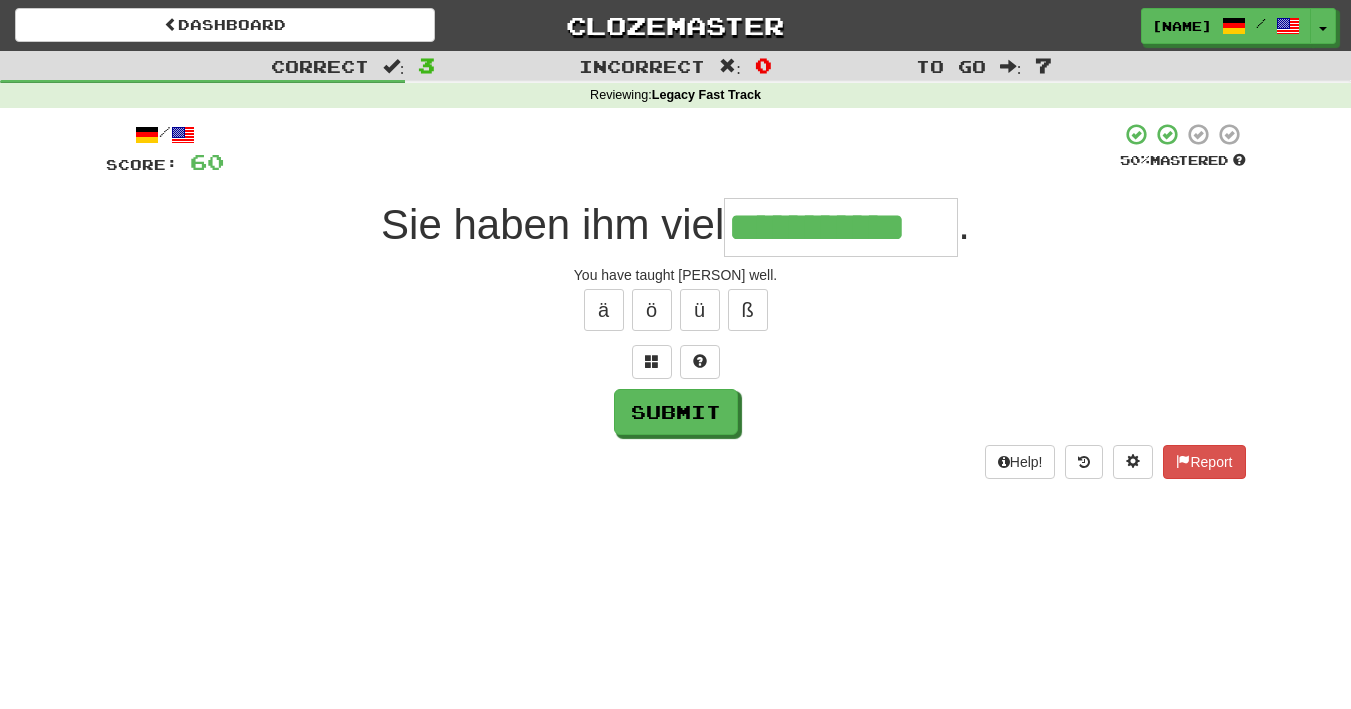 type on "**********" 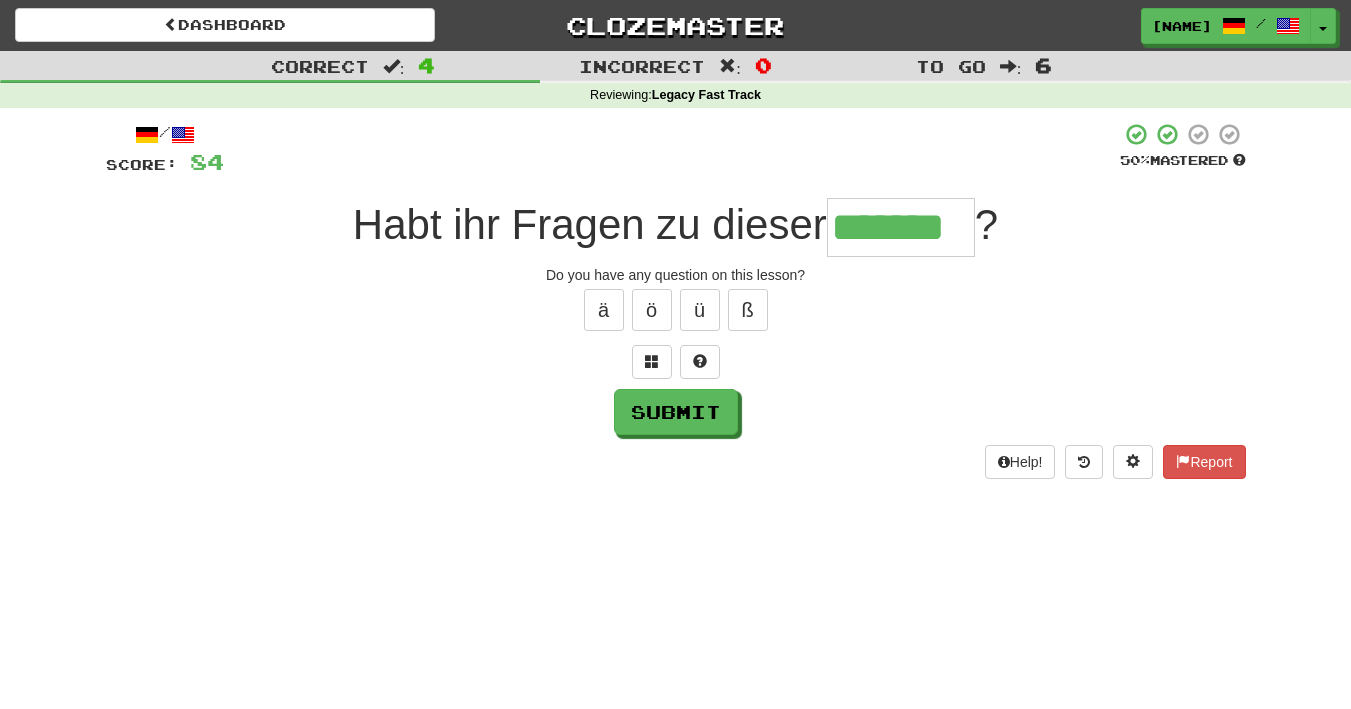 type on "*******" 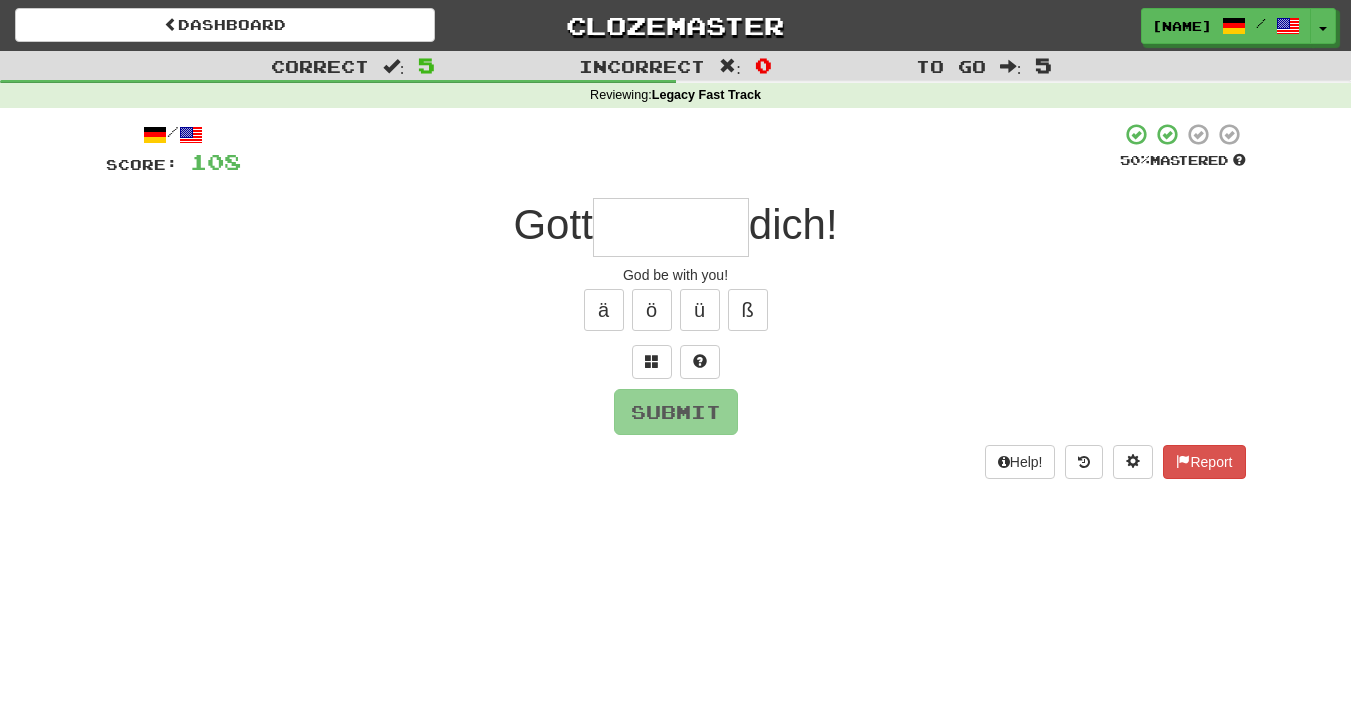 type on "*" 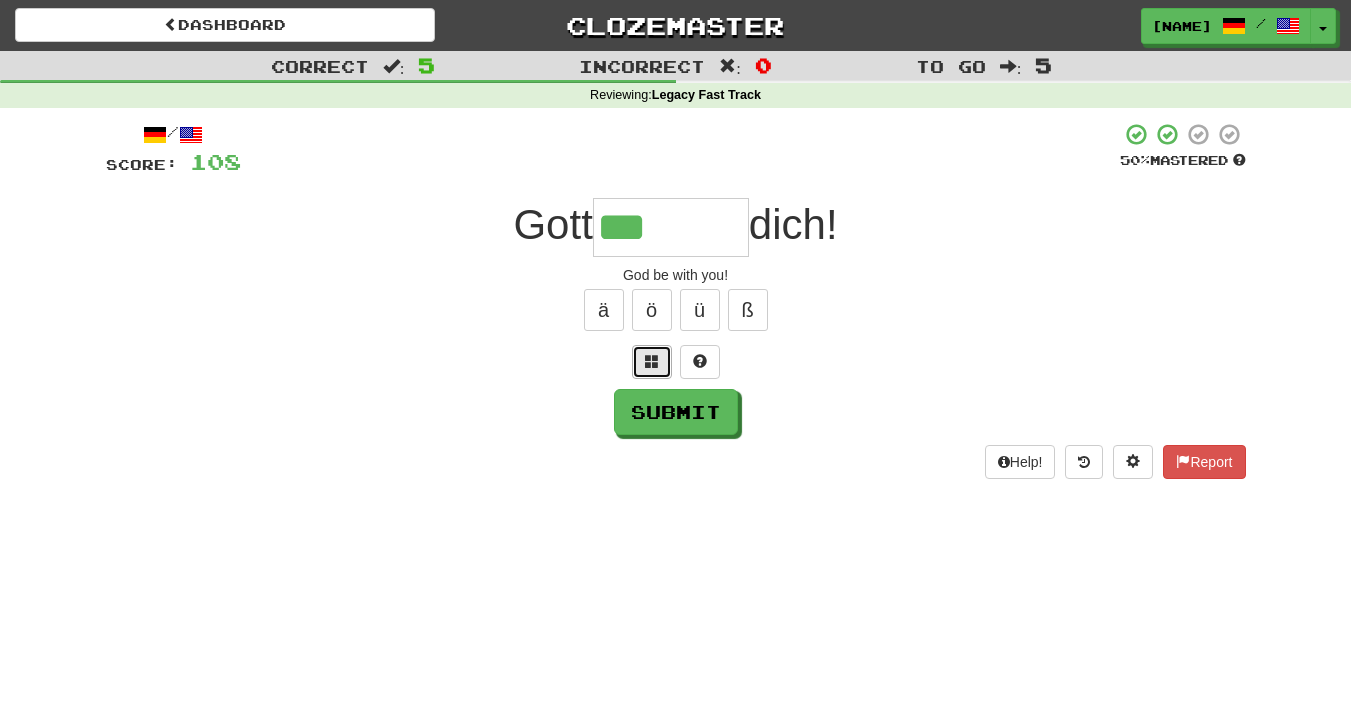 click at bounding box center [652, 361] 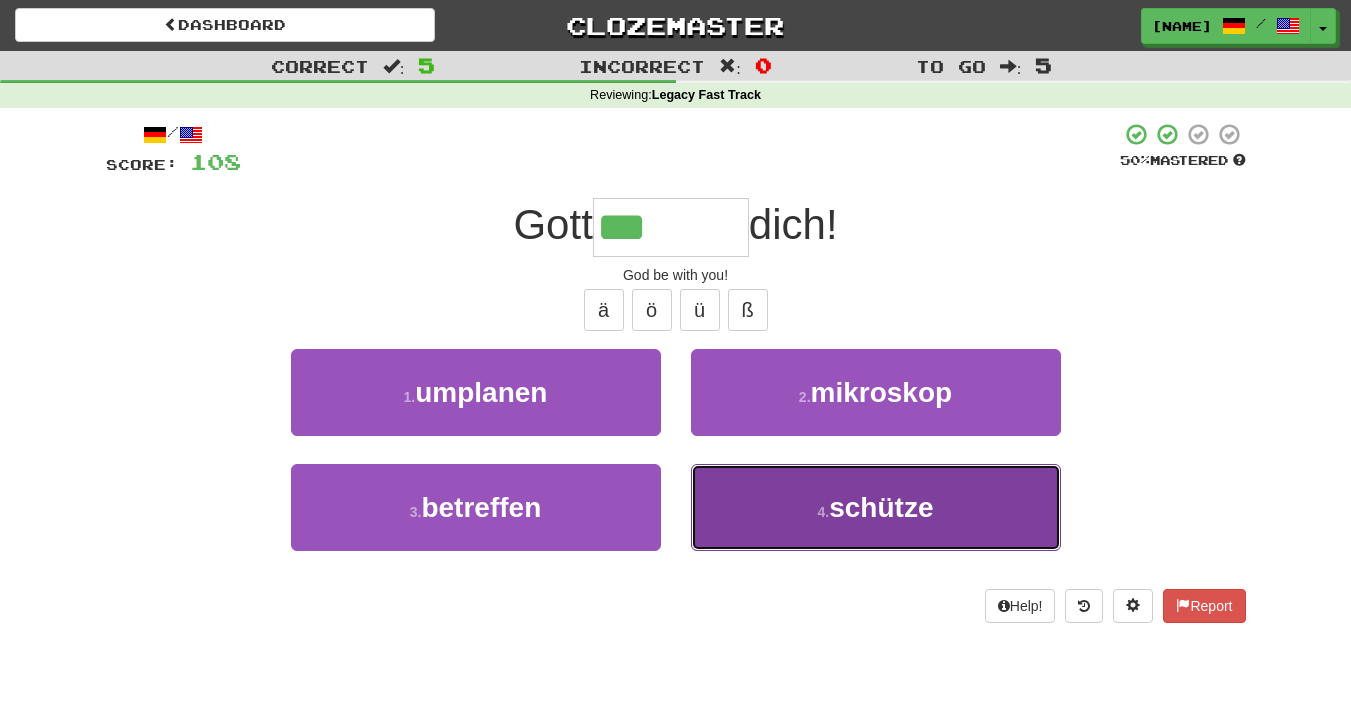 click on "4 .  schütze" at bounding box center (876, 507) 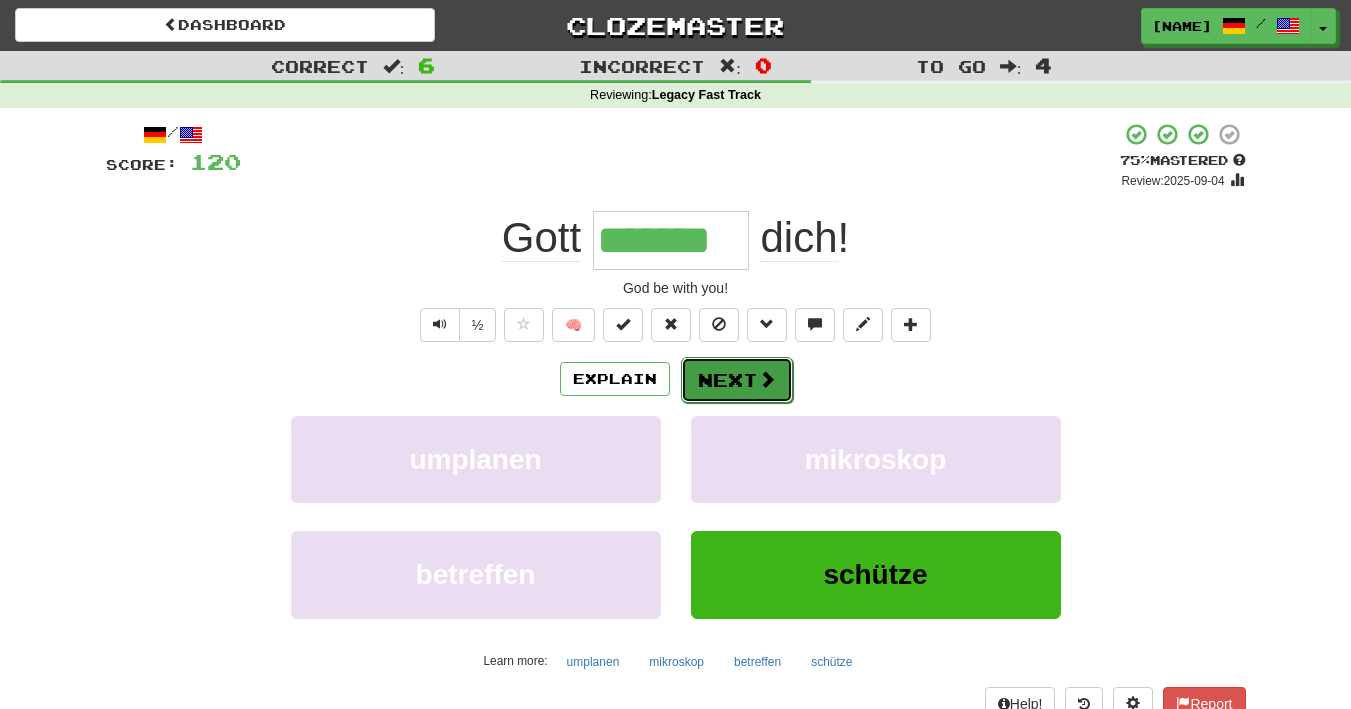 click at bounding box center (767, 379) 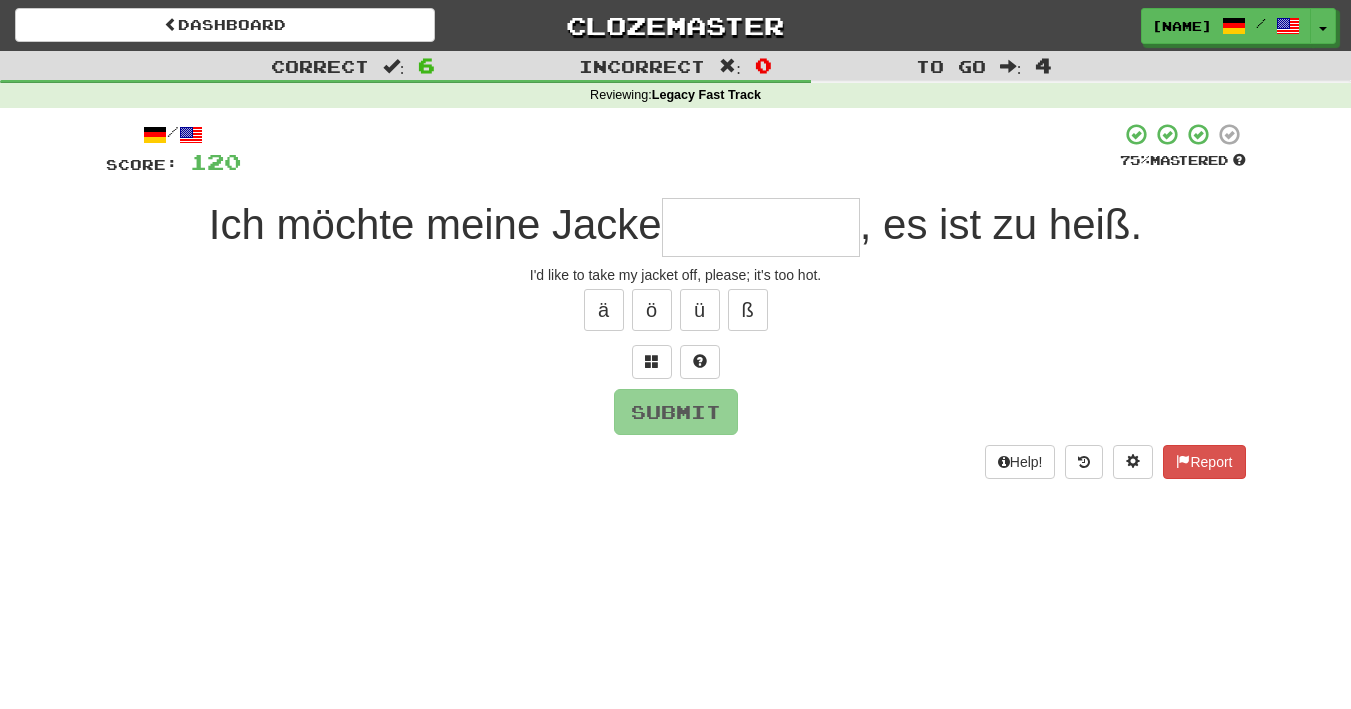 type on "*" 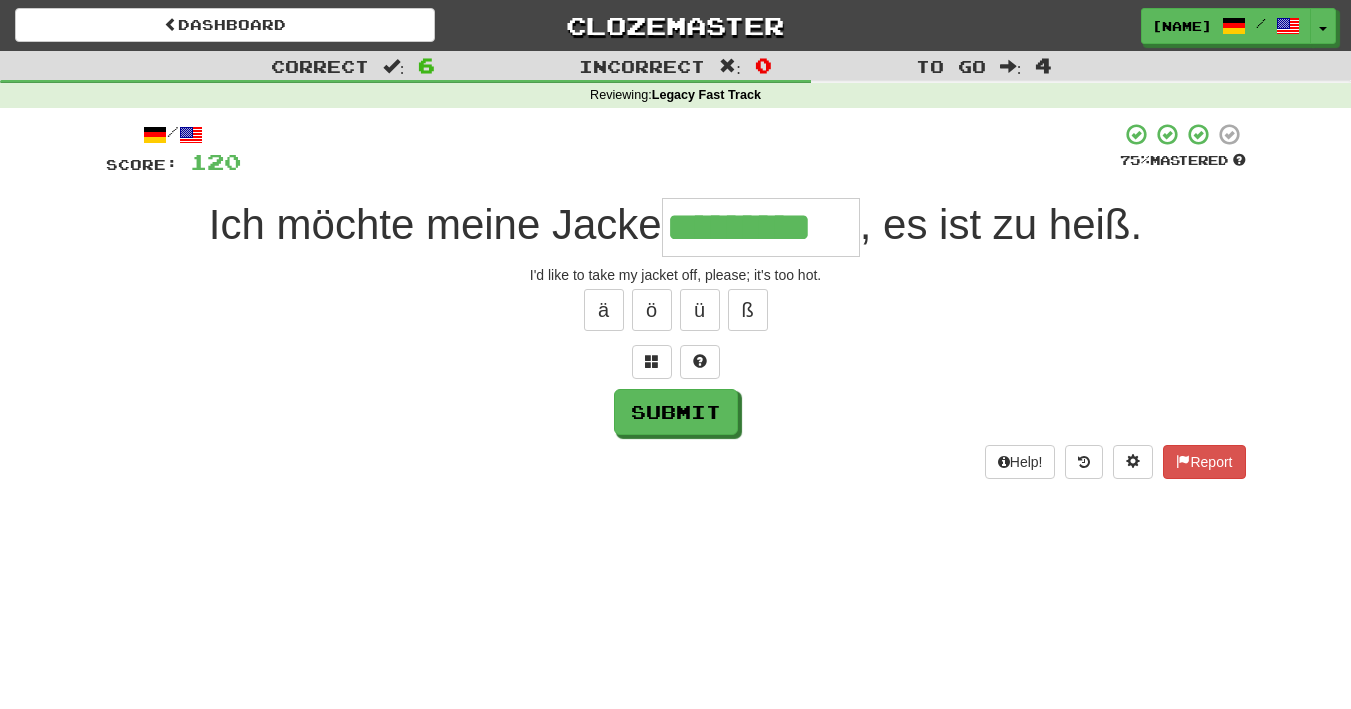 type on "*********" 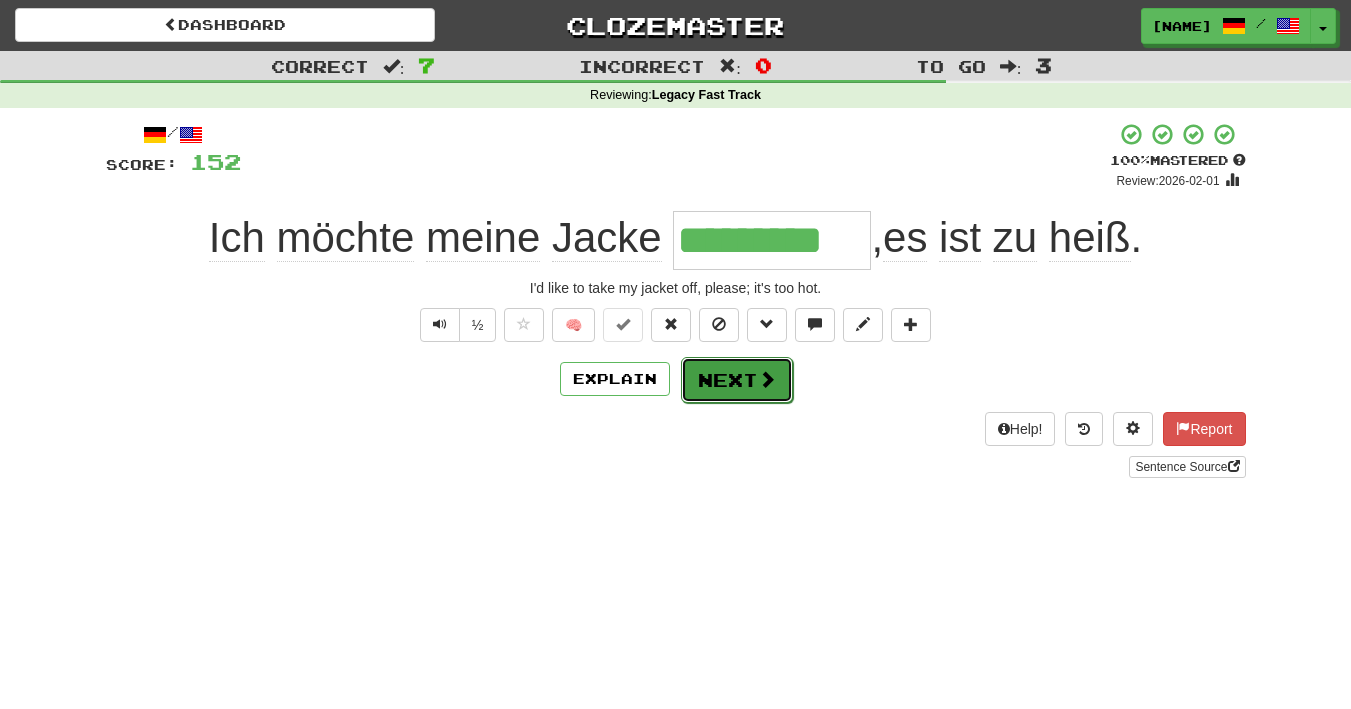 click on "Next" at bounding box center (737, 380) 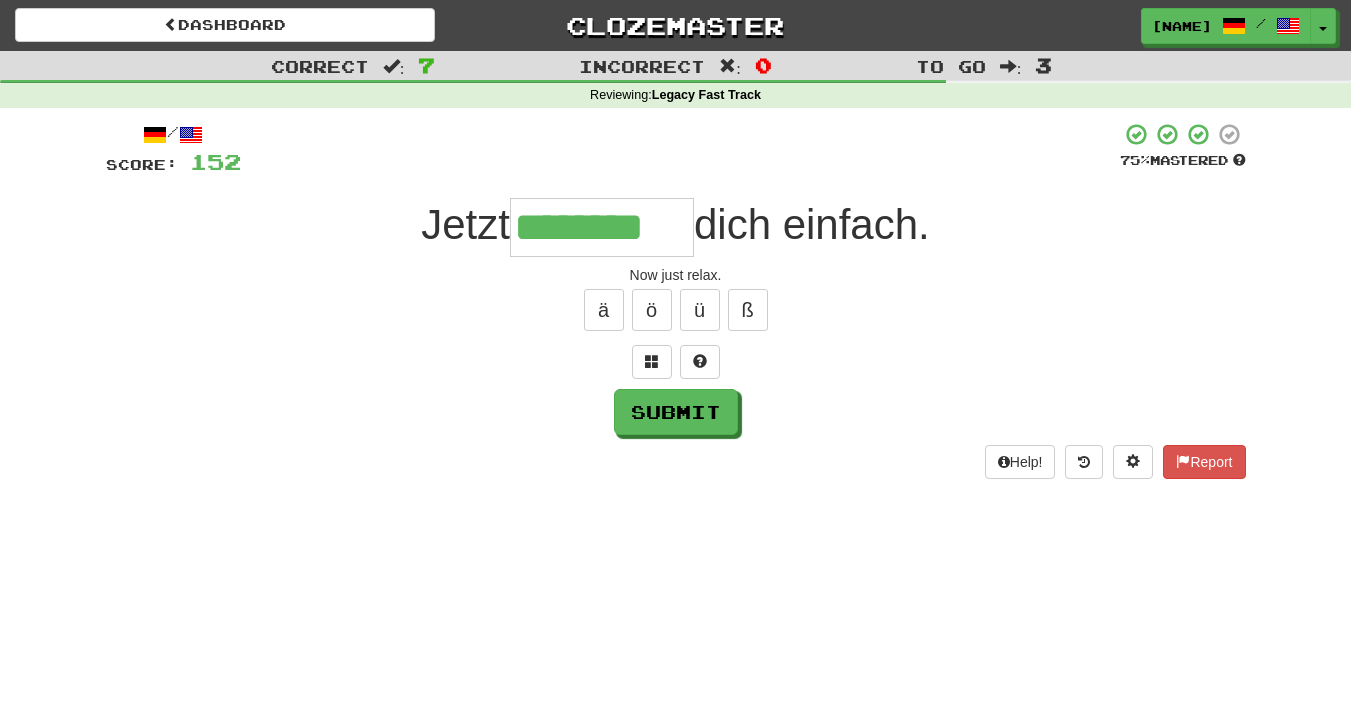 type on "********" 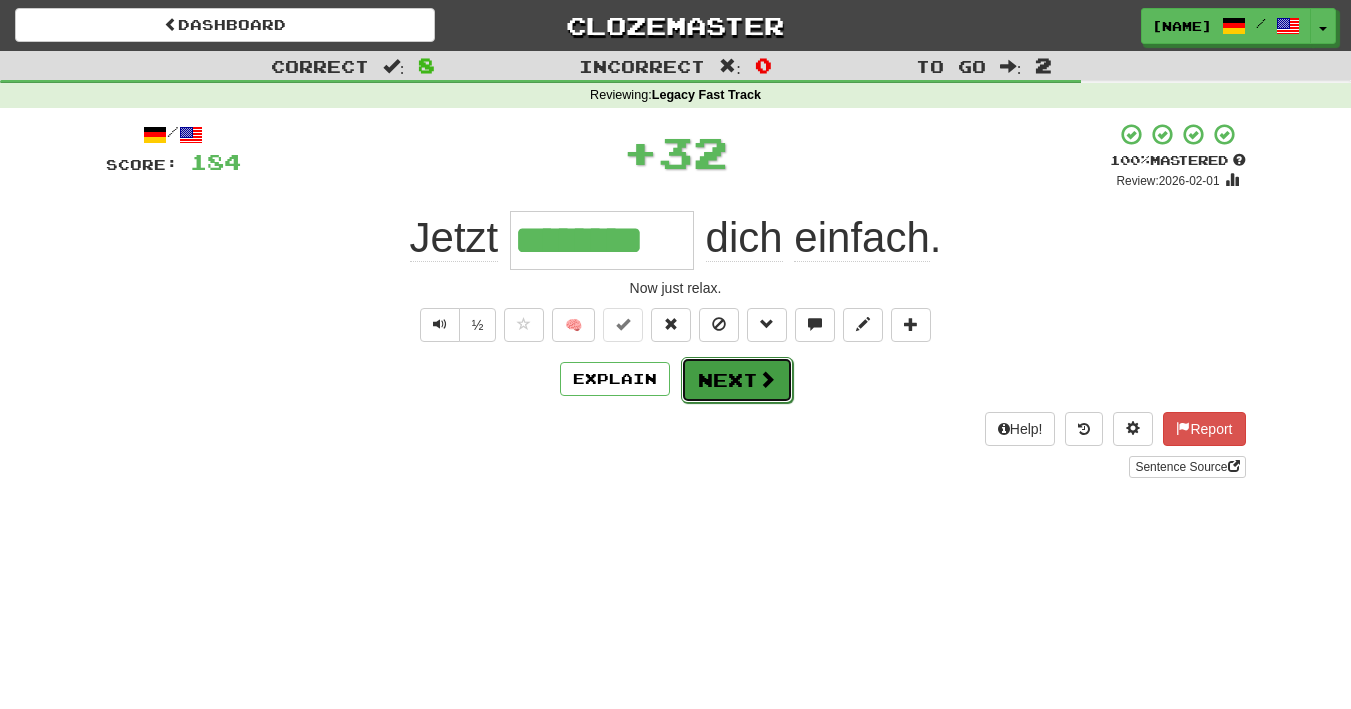 click on "Next" at bounding box center (737, 380) 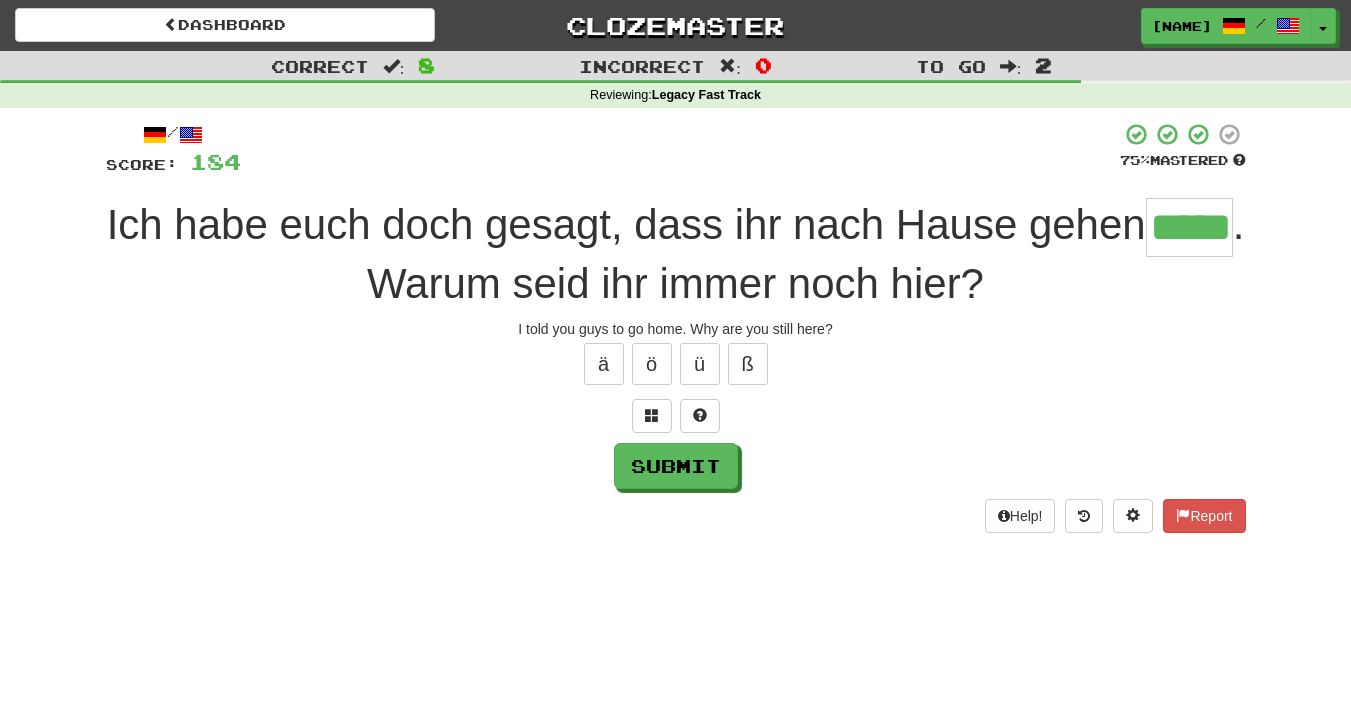 type on "*****" 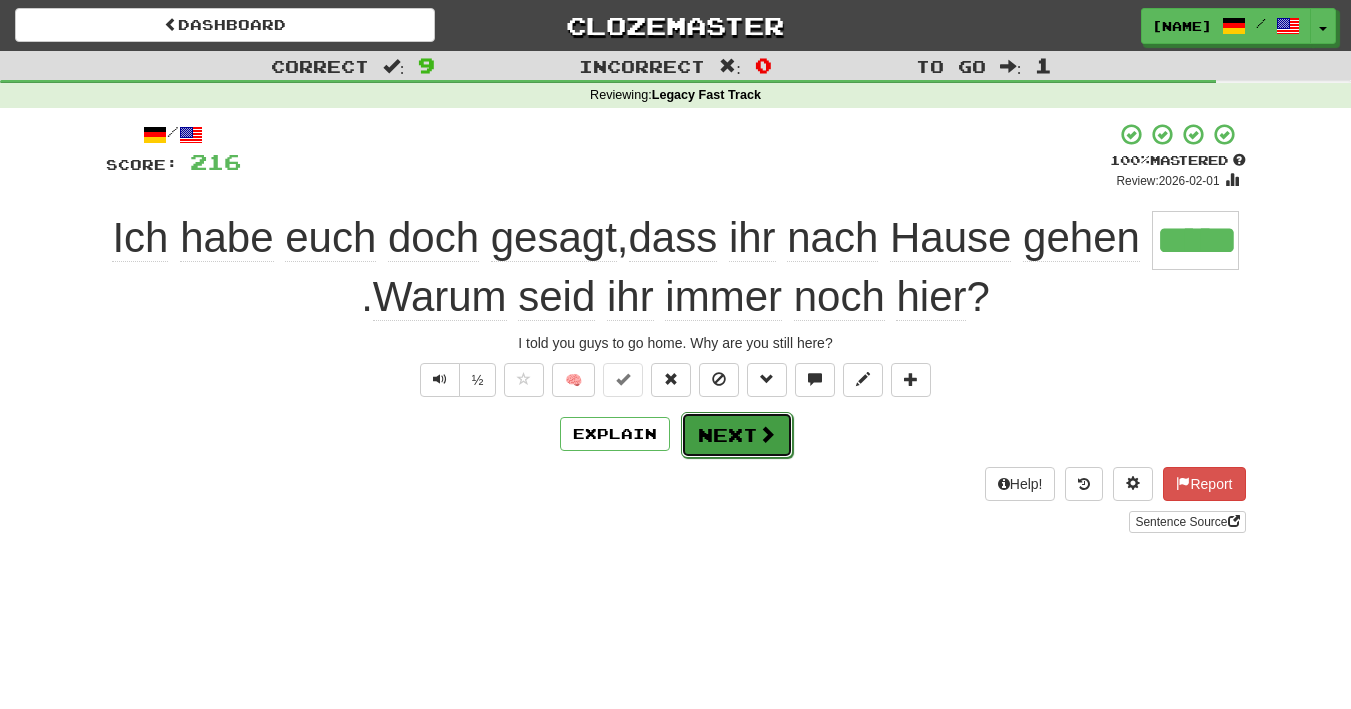 click on "Next" at bounding box center [737, 435] 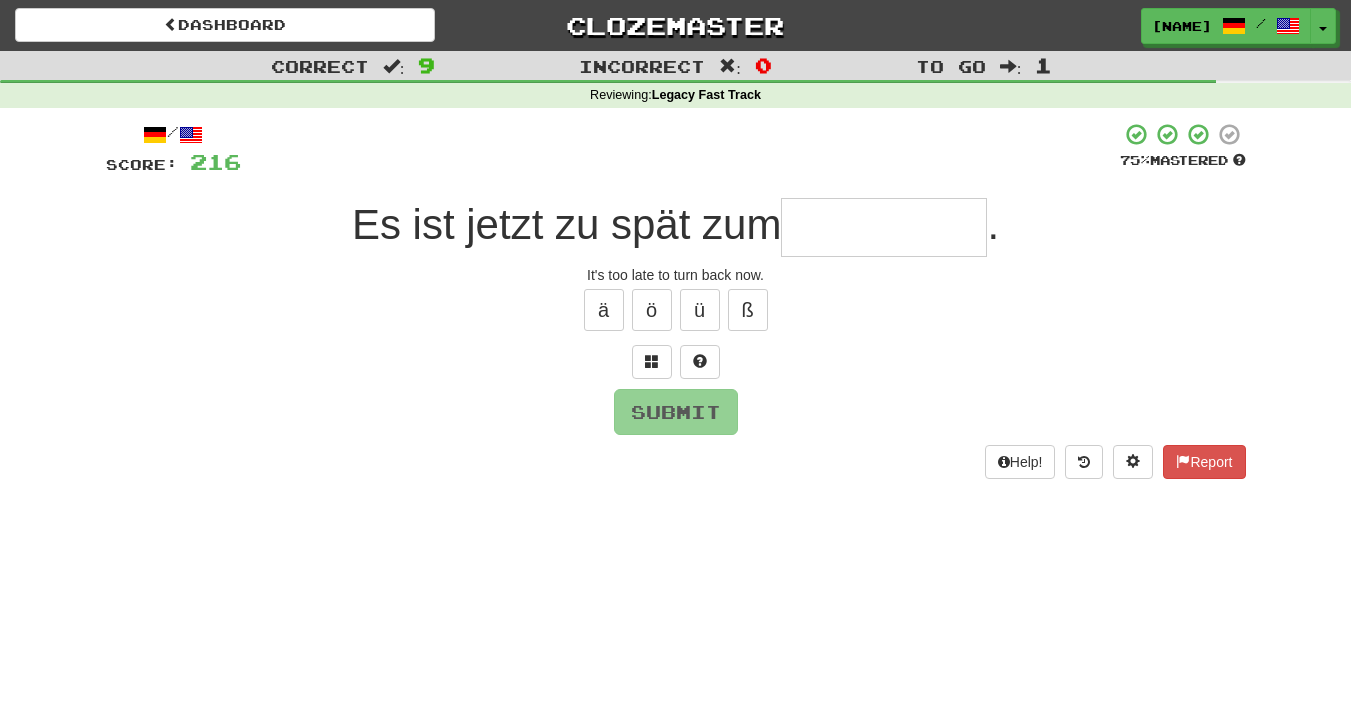 type on "*" 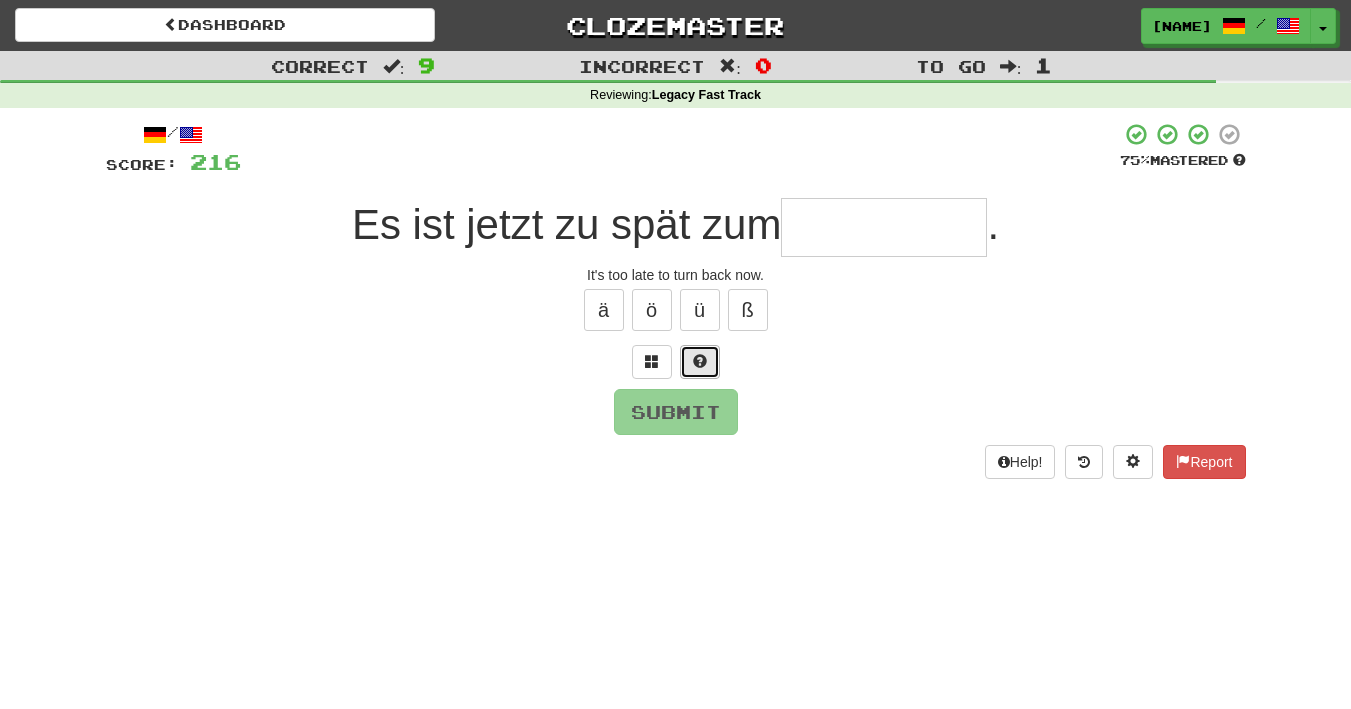 click at bounding box center [700, 362] 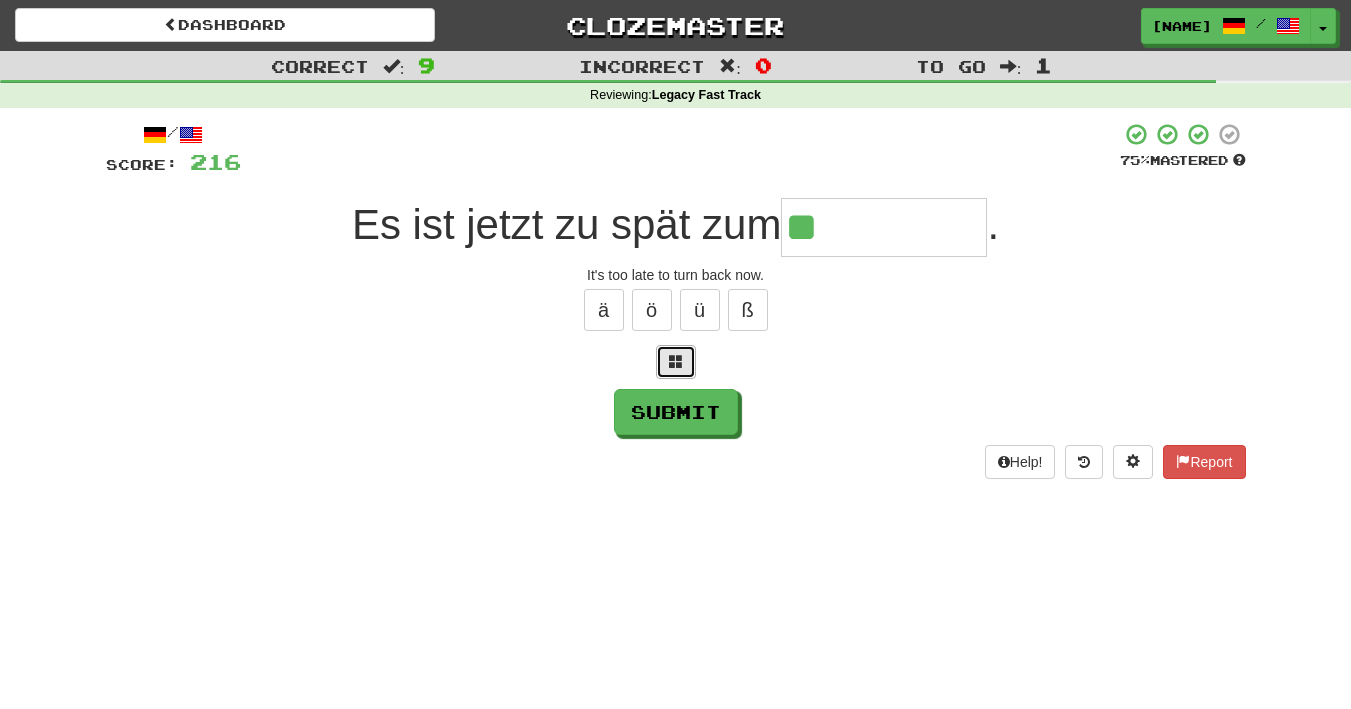 click at bounding box center (676, 362) 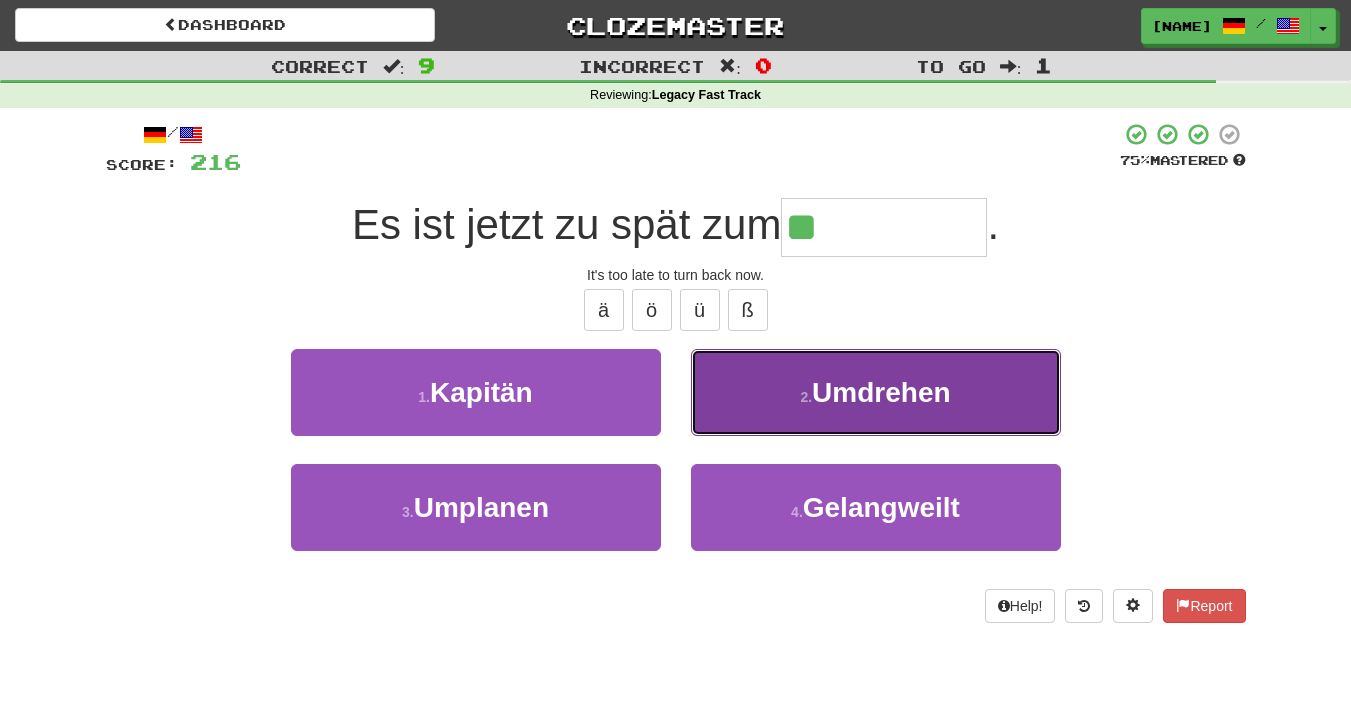 click on "2 .  Umdrehen" at bounding box center [876, 392] 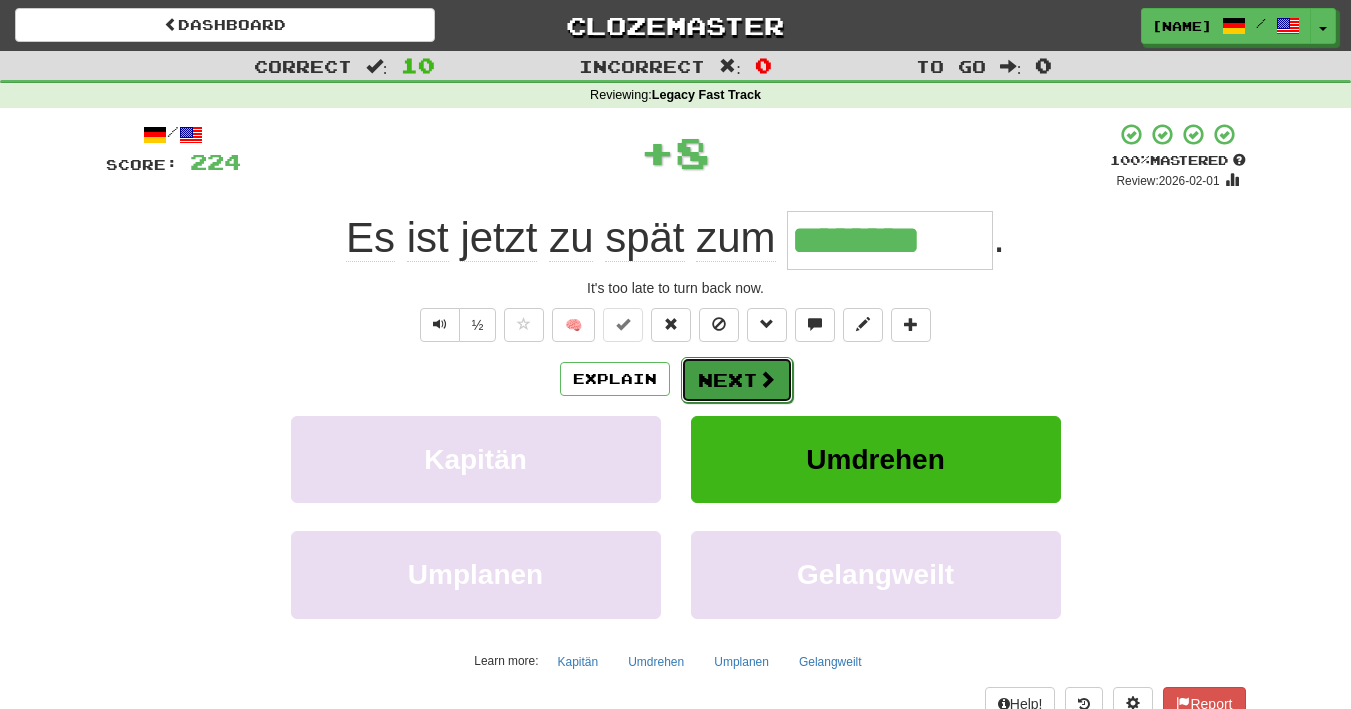 click on "Next" at bounding box center (737, 380) 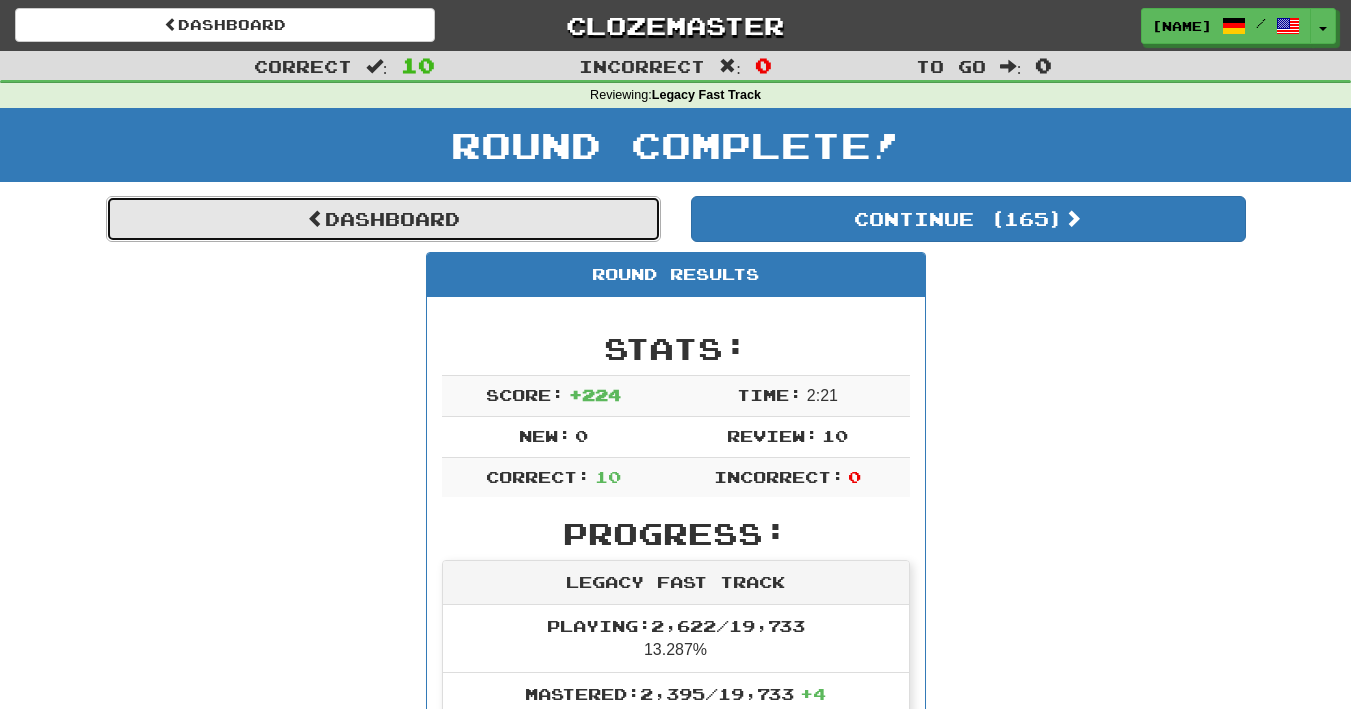 click on "Dashboard" at bounding box center (383, 219) 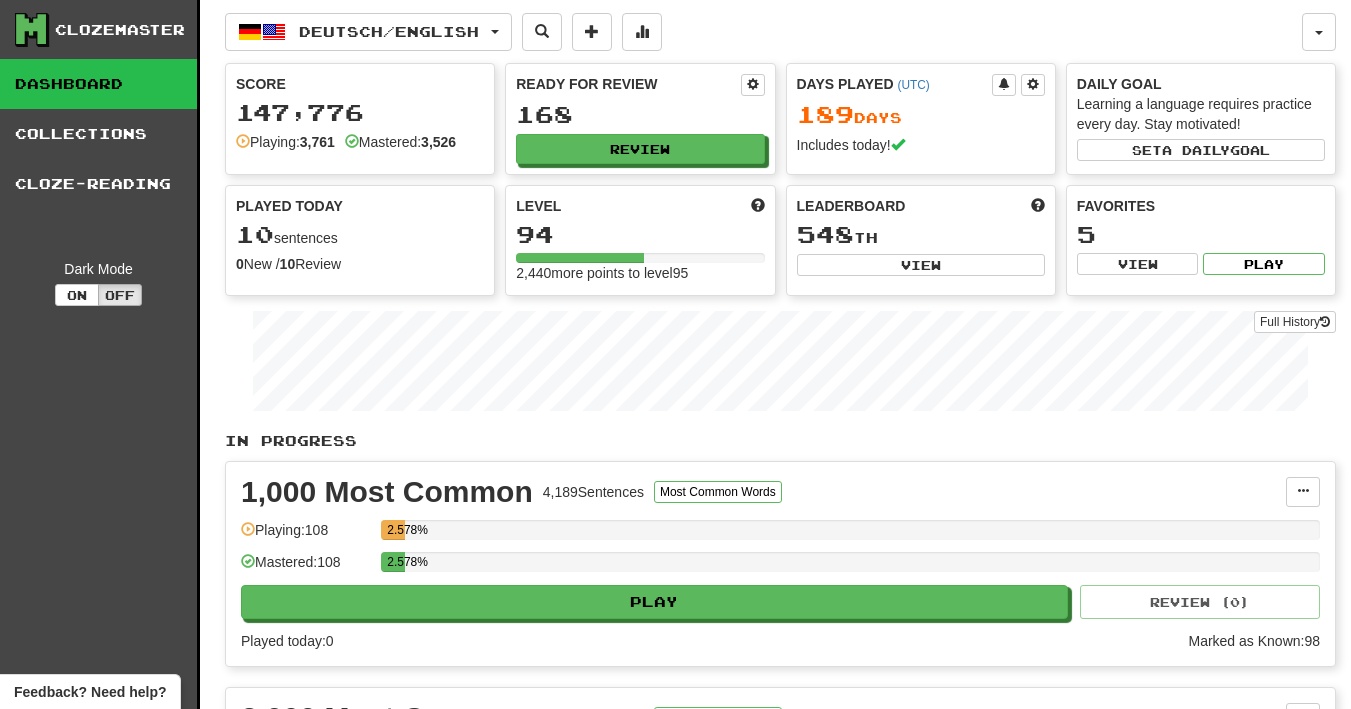 scroll, scrollTop: 0, scrollLeft: 0, axis: both 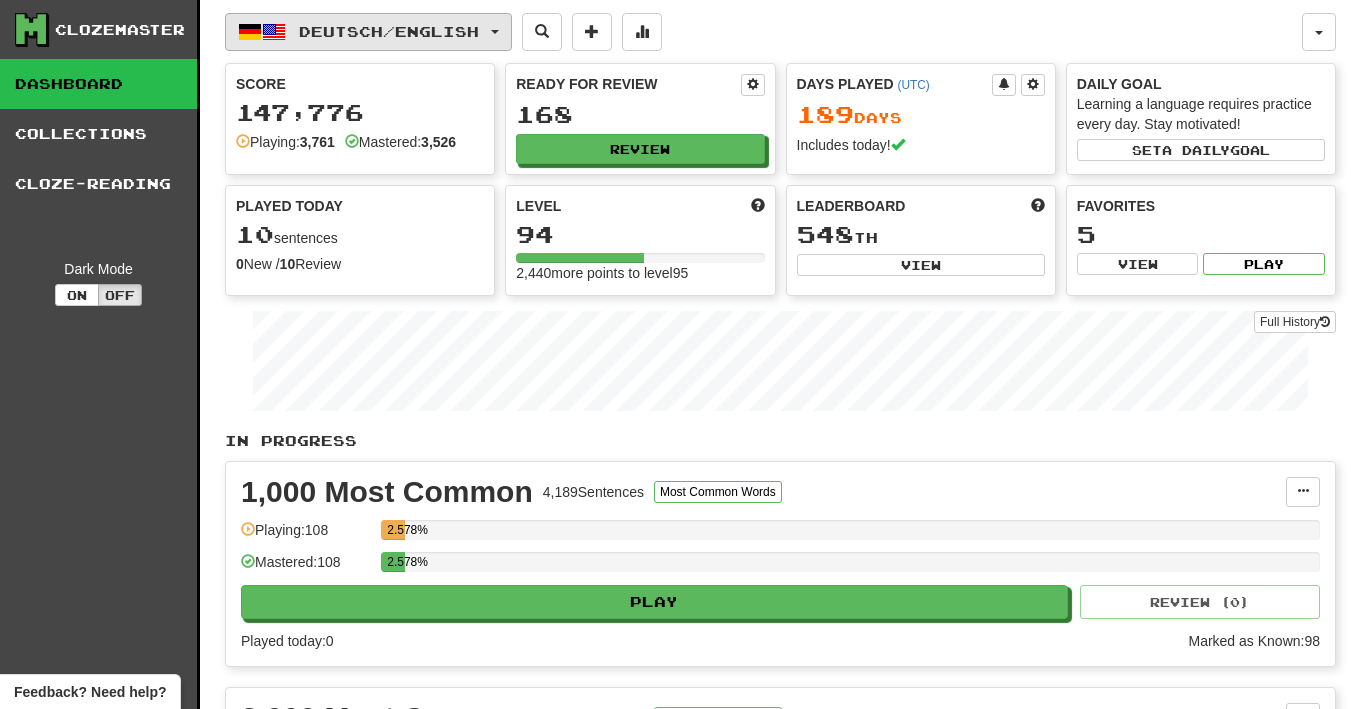 click on "Deutsch  /  English" at bounding box center [368, 32] 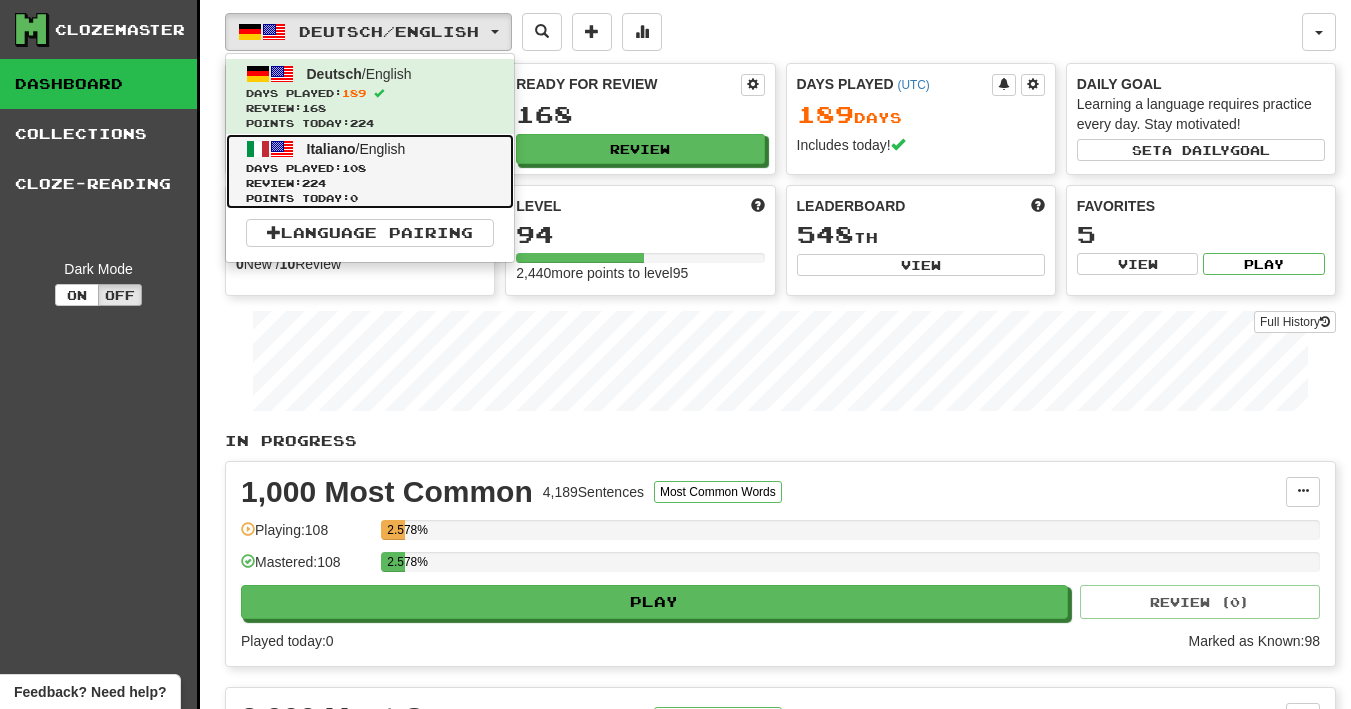 click on "Days Played:  108" at bounding box center [370, 168] 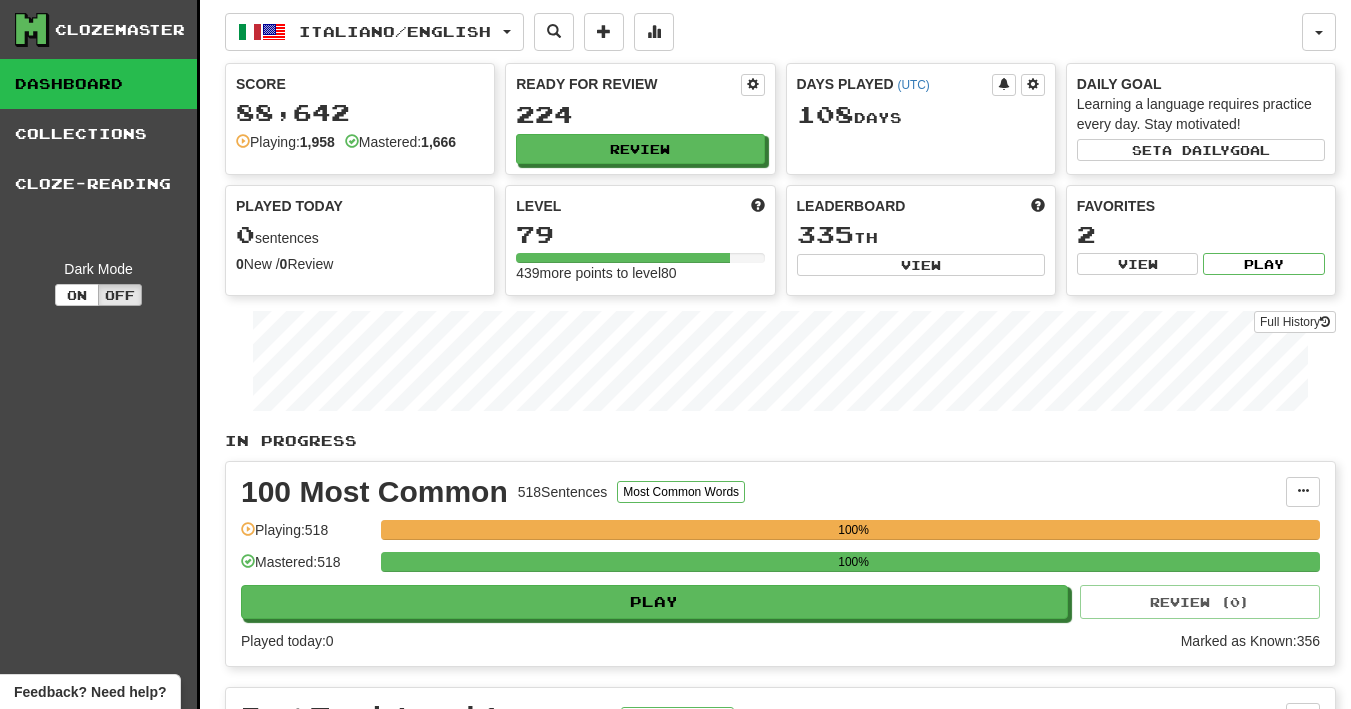 scroll, scrollTop: 0, scrollLeft: 0, axis: both 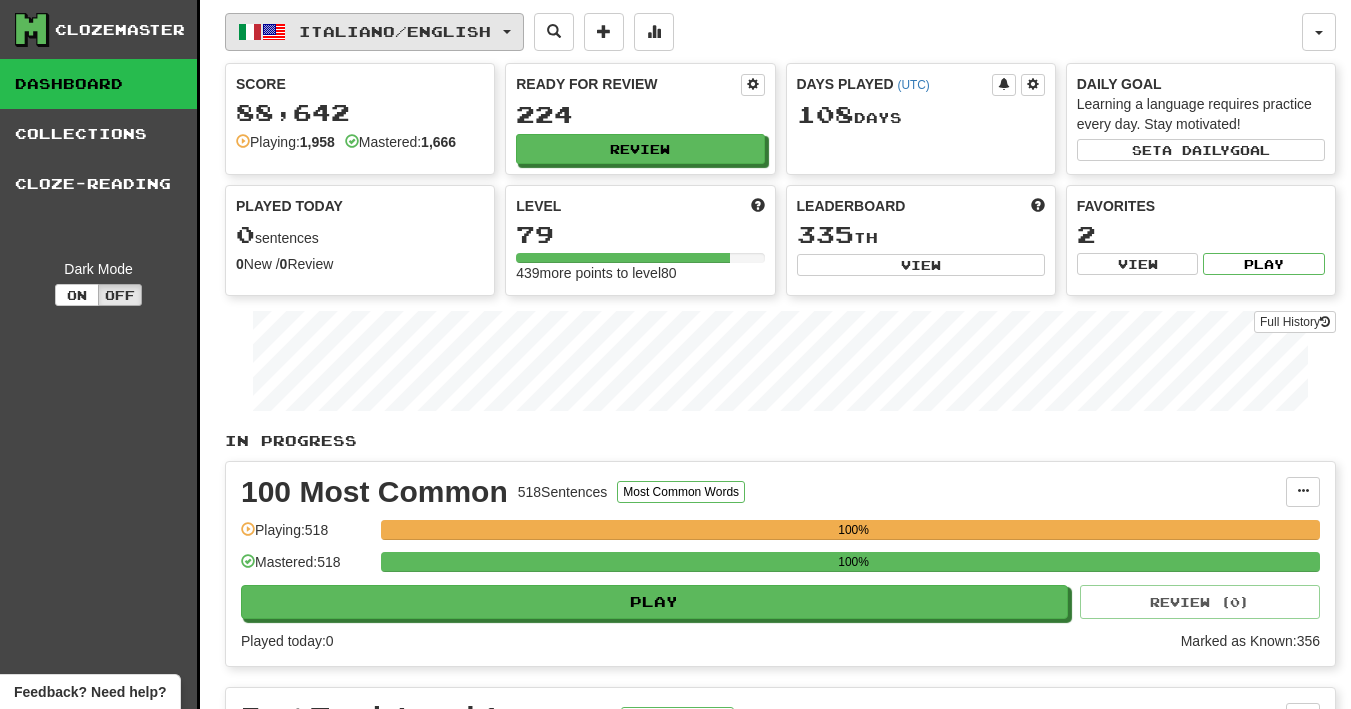 click on "Italiano  /  English" at bounding box center [395, 31] 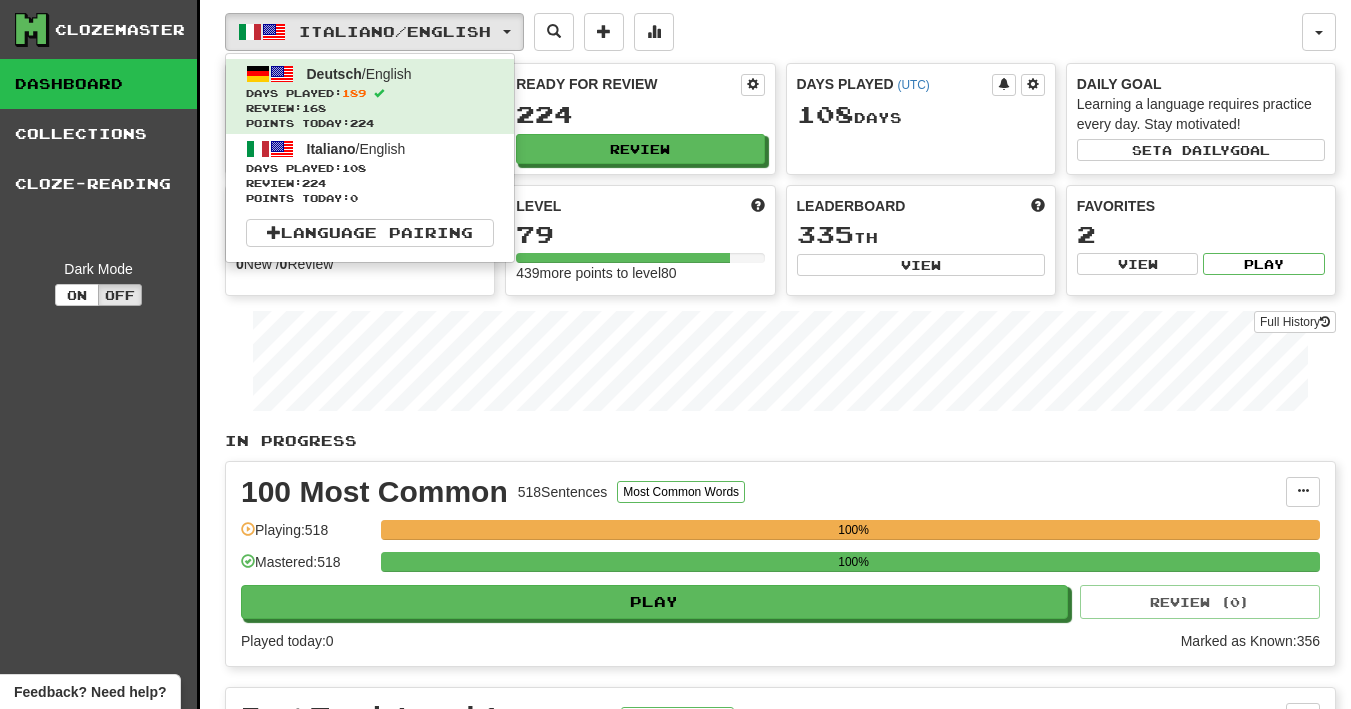 click on "Italiano  /  English Deutsch  /  English Days Played:  189   Review:  168 Points today:  224 Italiano  /  English Days Played:  108   Review:  224 Points today:  0  Language Pairing Username: [USERNAME] Edit  Account  Notifications  Activity Feed  Profile  Leaderboard  Forum  Logout Score 88,642  Playing:  1,958  Mastered:  1,666 Ready for Review 224   Review Days Played   ( UTC ) 108  Day s Daily Goal Learning a language requires practice every day. Stay motivated! Set  a daily  goal Played Today 0  sentences 0  New /  0  Review Full History  Level 79 439  more points to level  80 Leaderboard 335 th View Favorites 2 View Play Full History  In Progress 100 Most Common 518  Sentences Most Common Words Manage Sentences Unpin from Dashboard  Playing:  518 100%  Mastered:  518 100% Play Review ( 0 ) Played today:  0 Marked as Known:  356 Fast Track Level 1 1,000  Sentences Fluency Fast Track Manage Sentences Unpin from Dashboard  Playing:  1,000 100%  Mastered:  906 90.6% Play Review ( 93 ) Played today:  0 320 )" at bounding box center [780, 730] 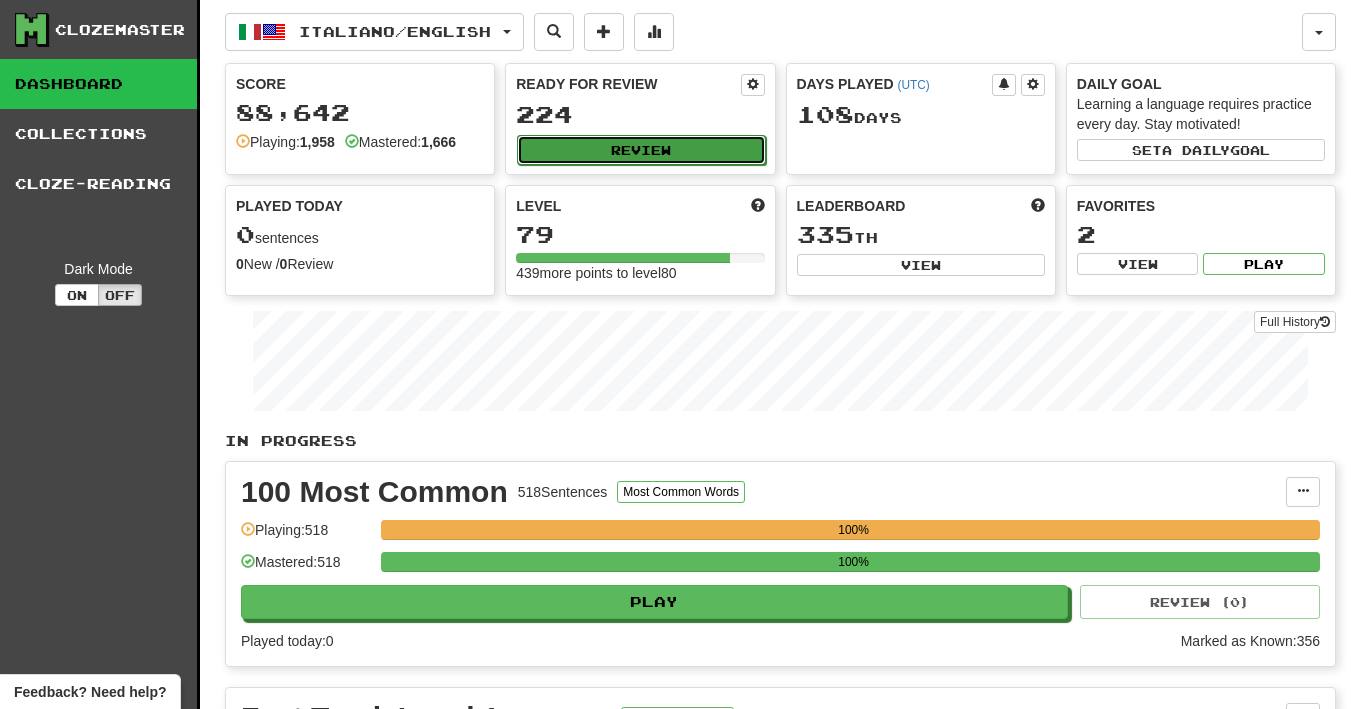 click on "Review" at bounding box center (641, 150) 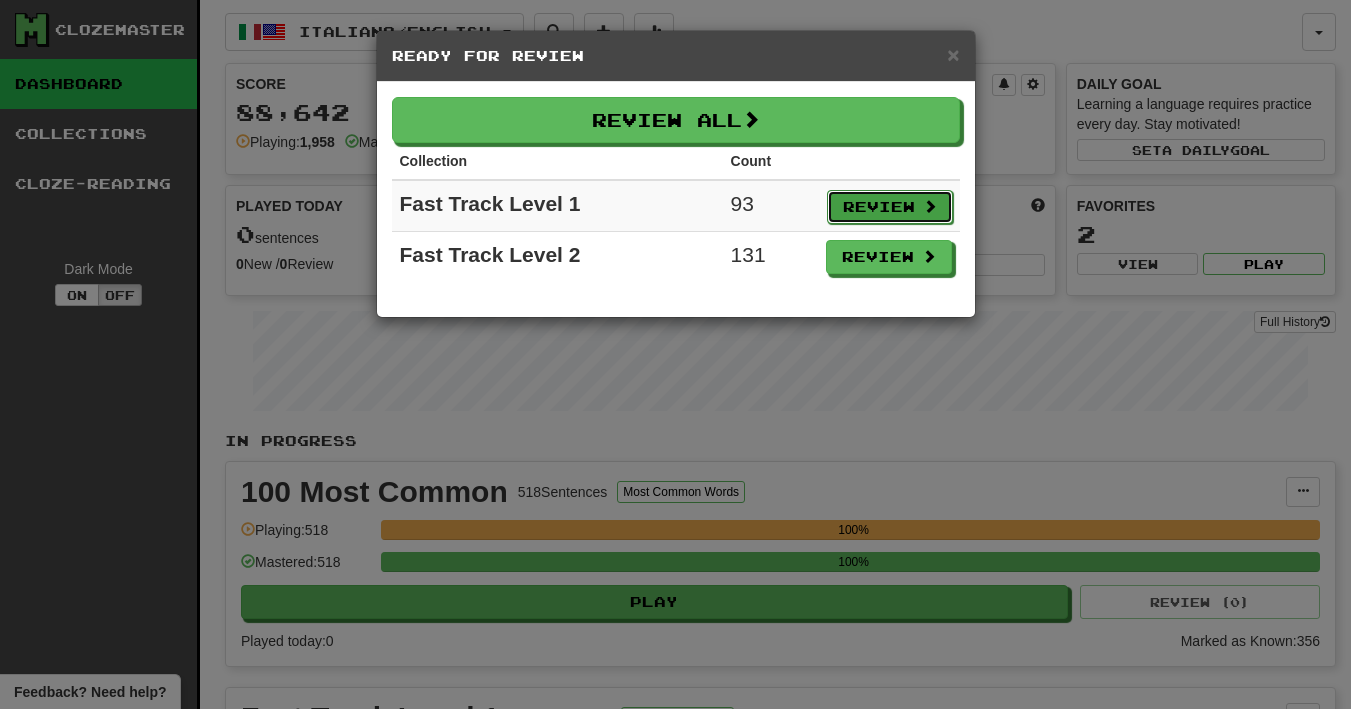 click on "Review" at bounding box center (890, 207) 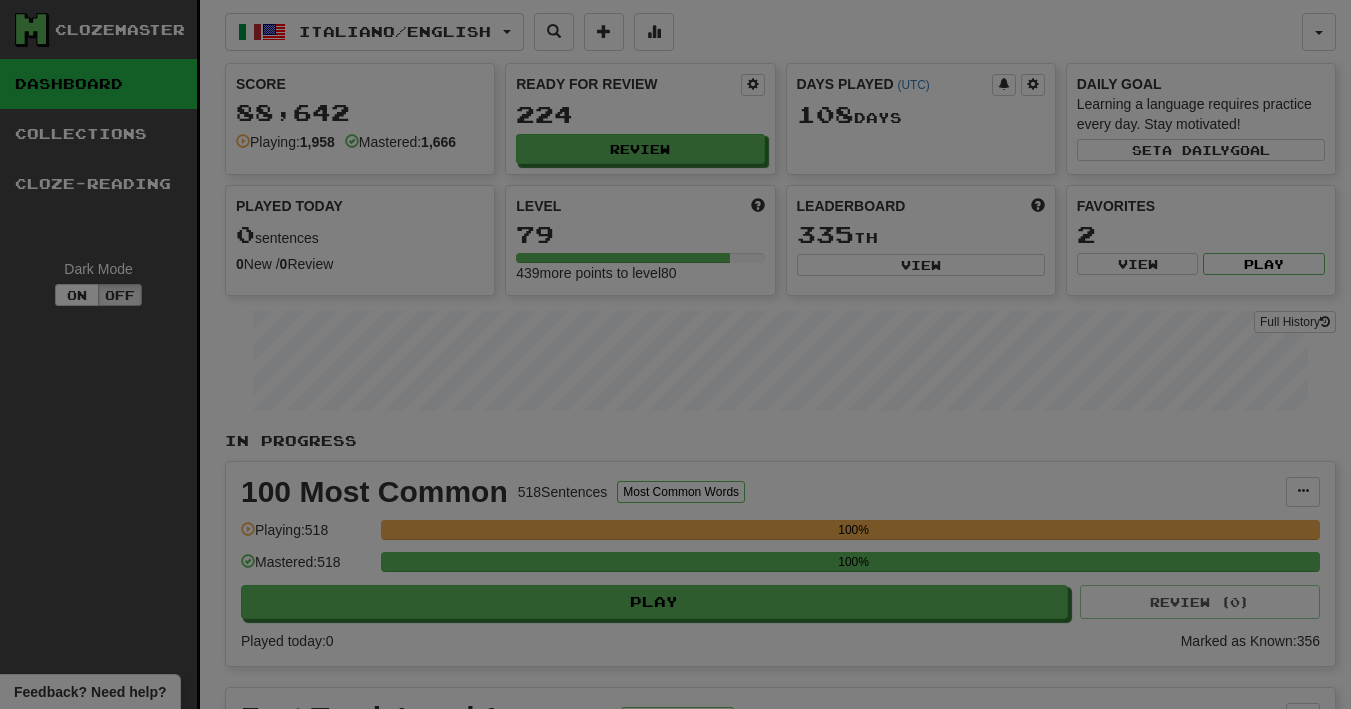 select on "**" 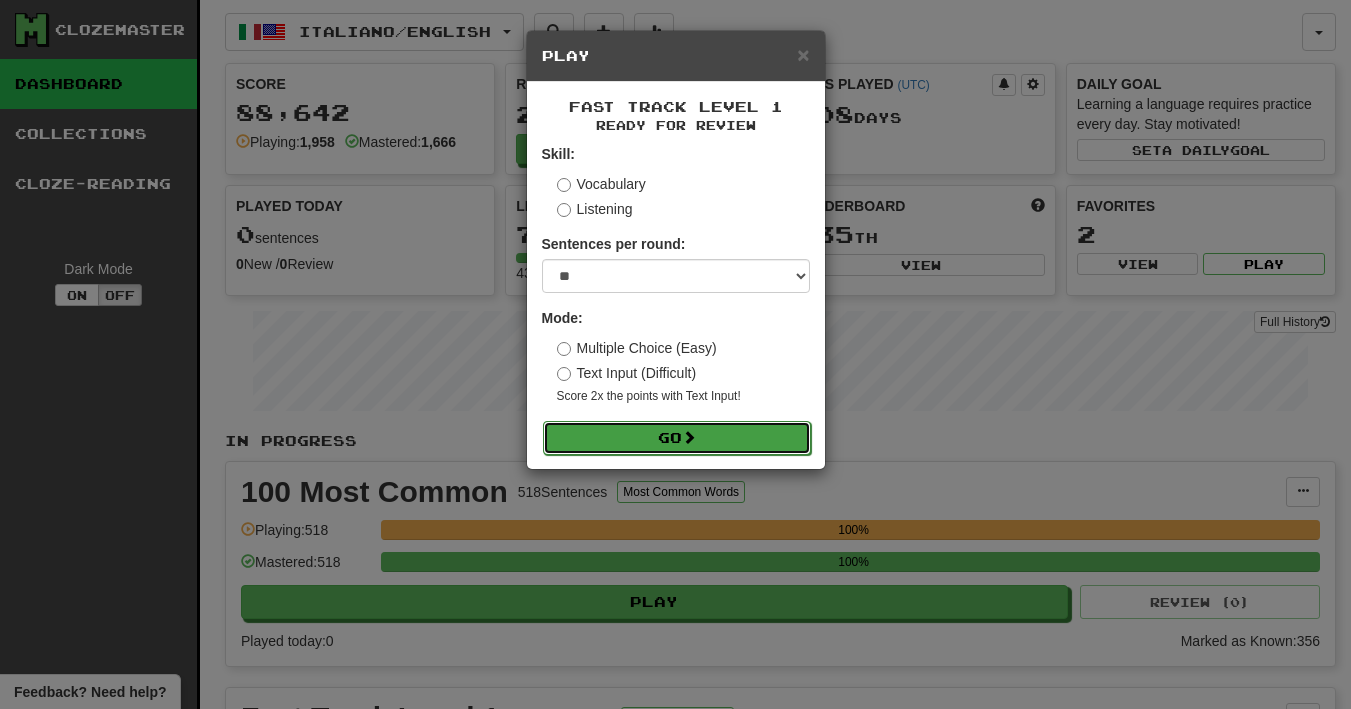 click on "Go" at bounding box center (677, 438) 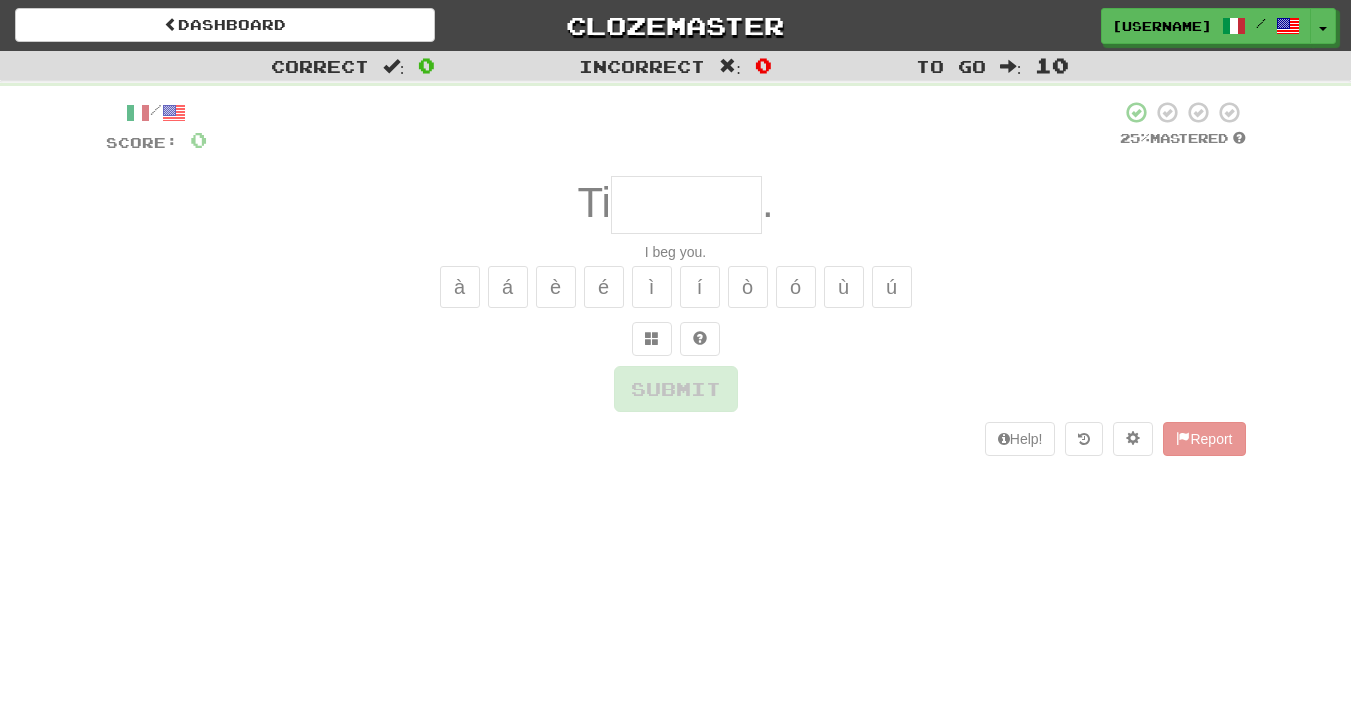 scroll, scrollTop: 0, scrollLeft: 0, axis: both 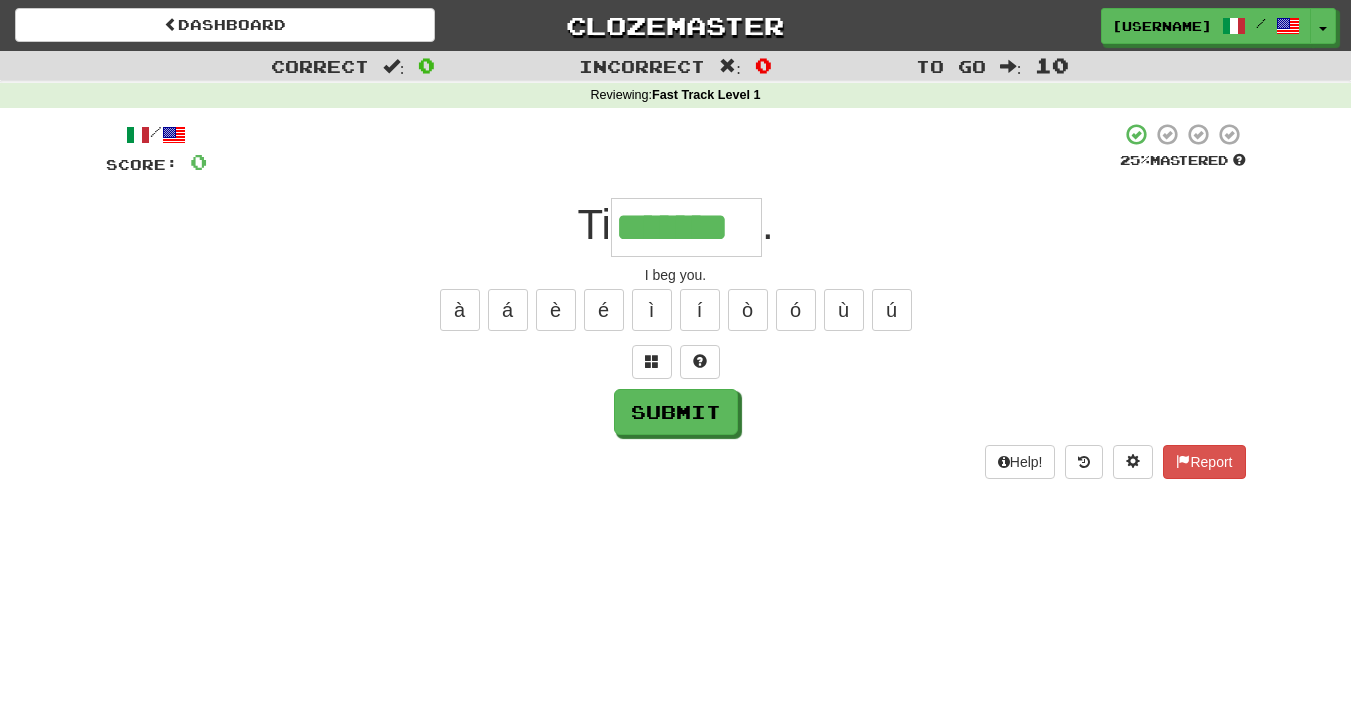 type on "*******" 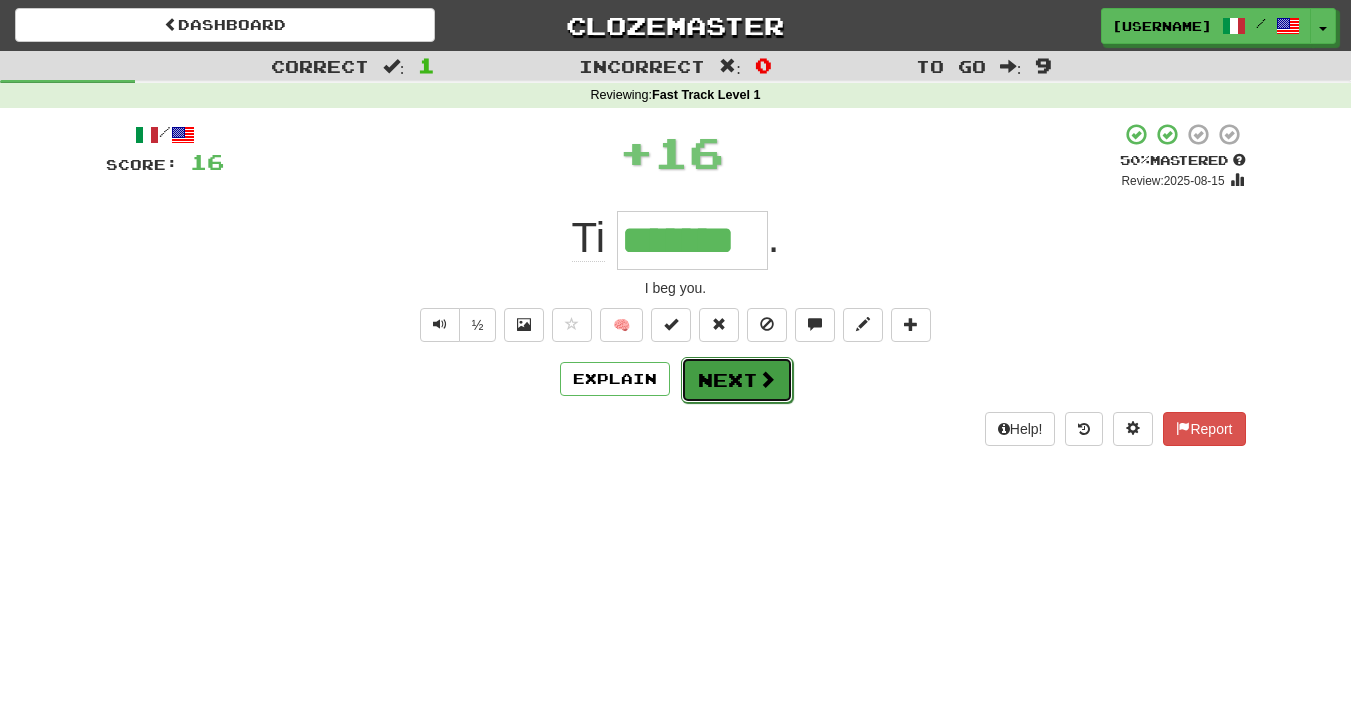 click on "Next" at bounding box center [737, 380] 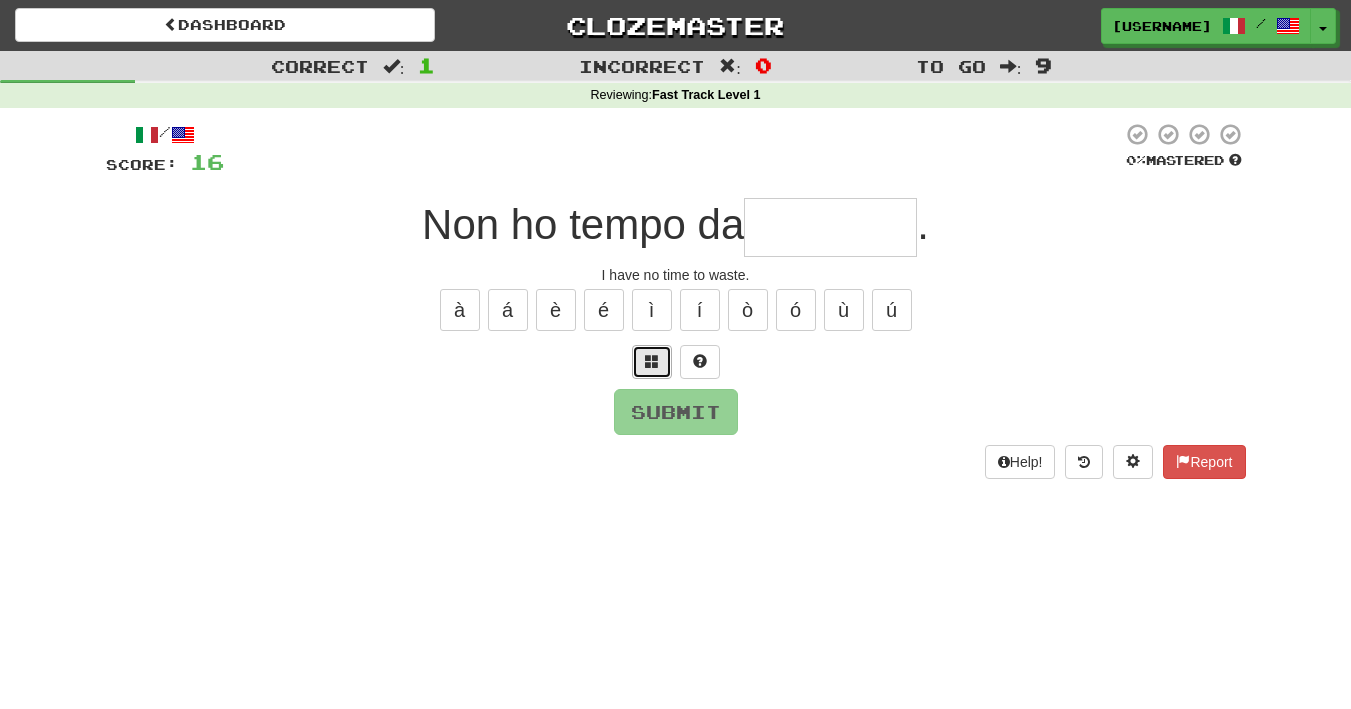 click at bounding box center (652, 362) 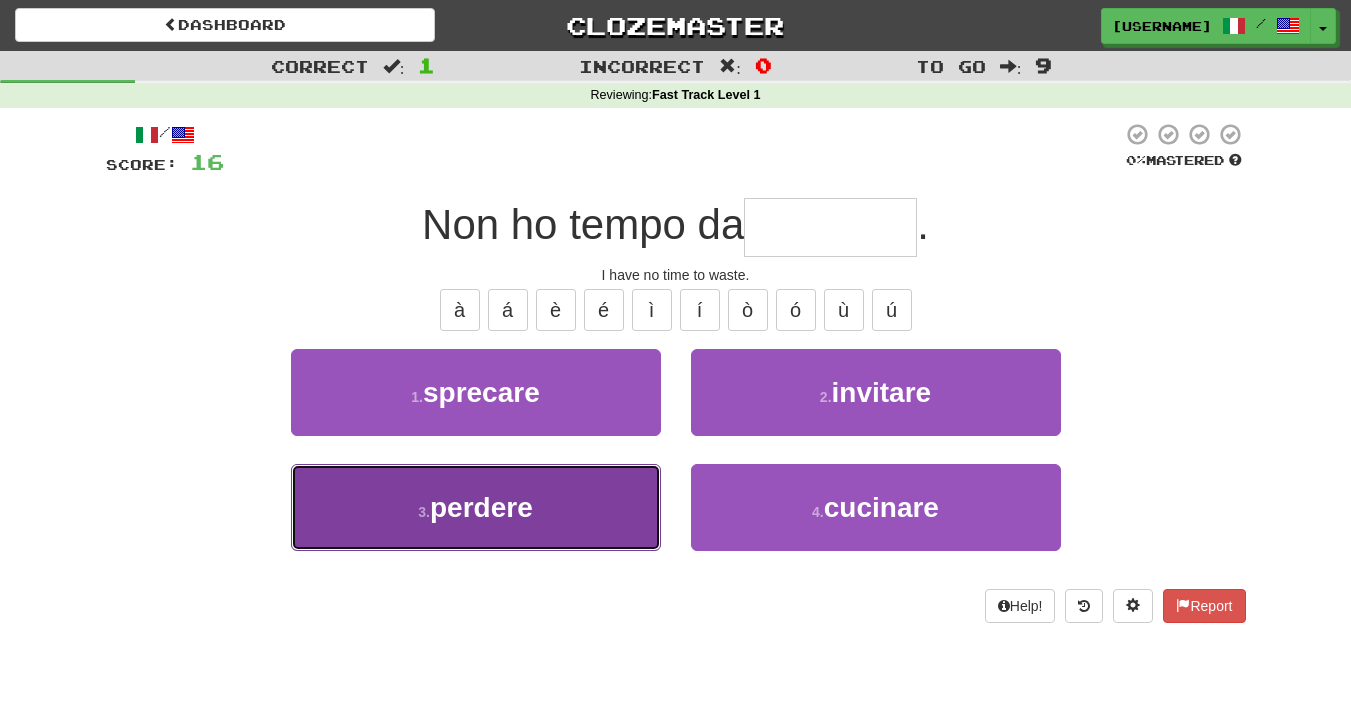 click on "3 .  perdere" at bounding box center (476, 507) 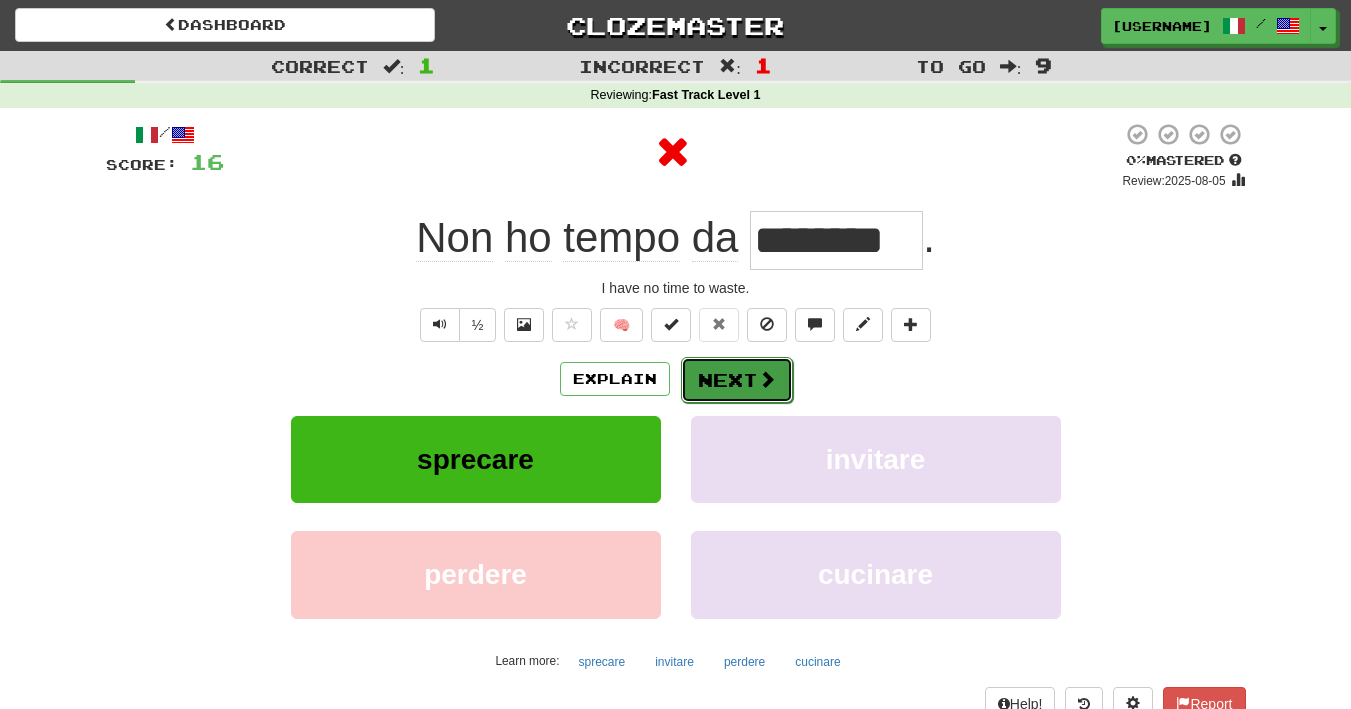 click on "Next" at bounding box center (737, 380) 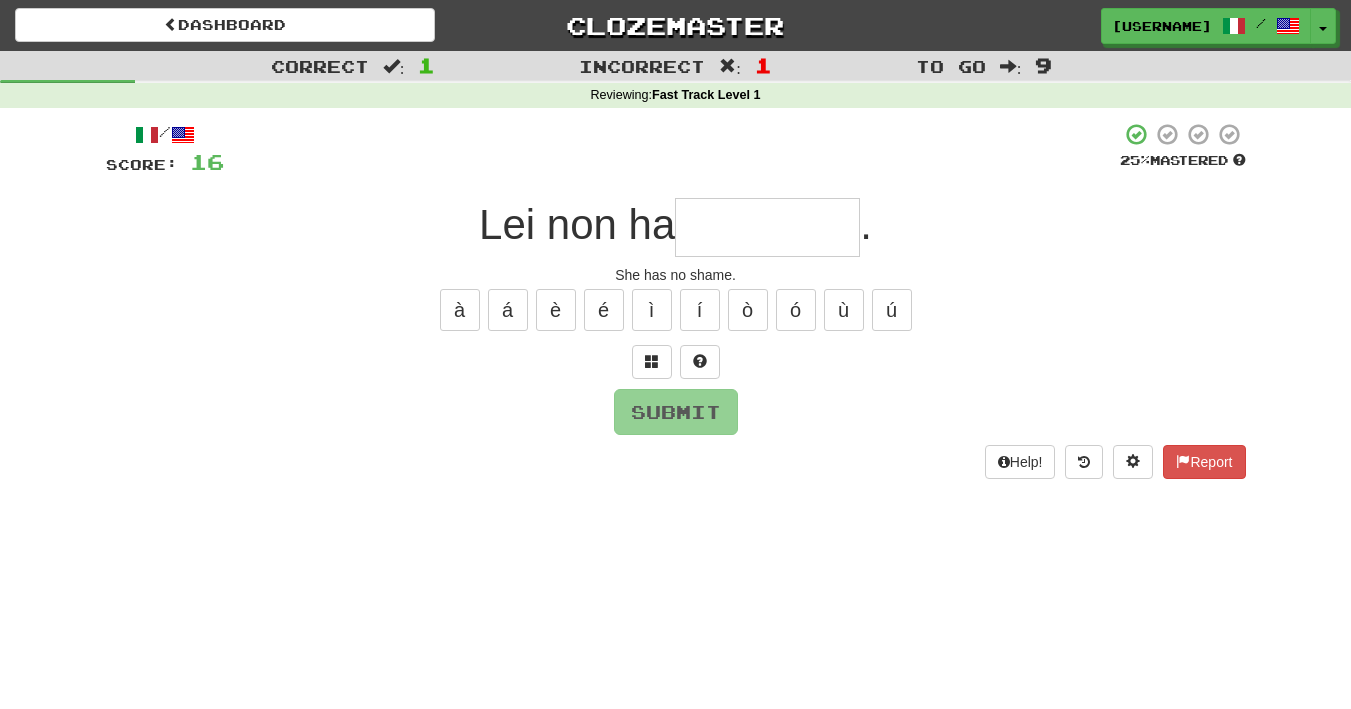 type on "*" 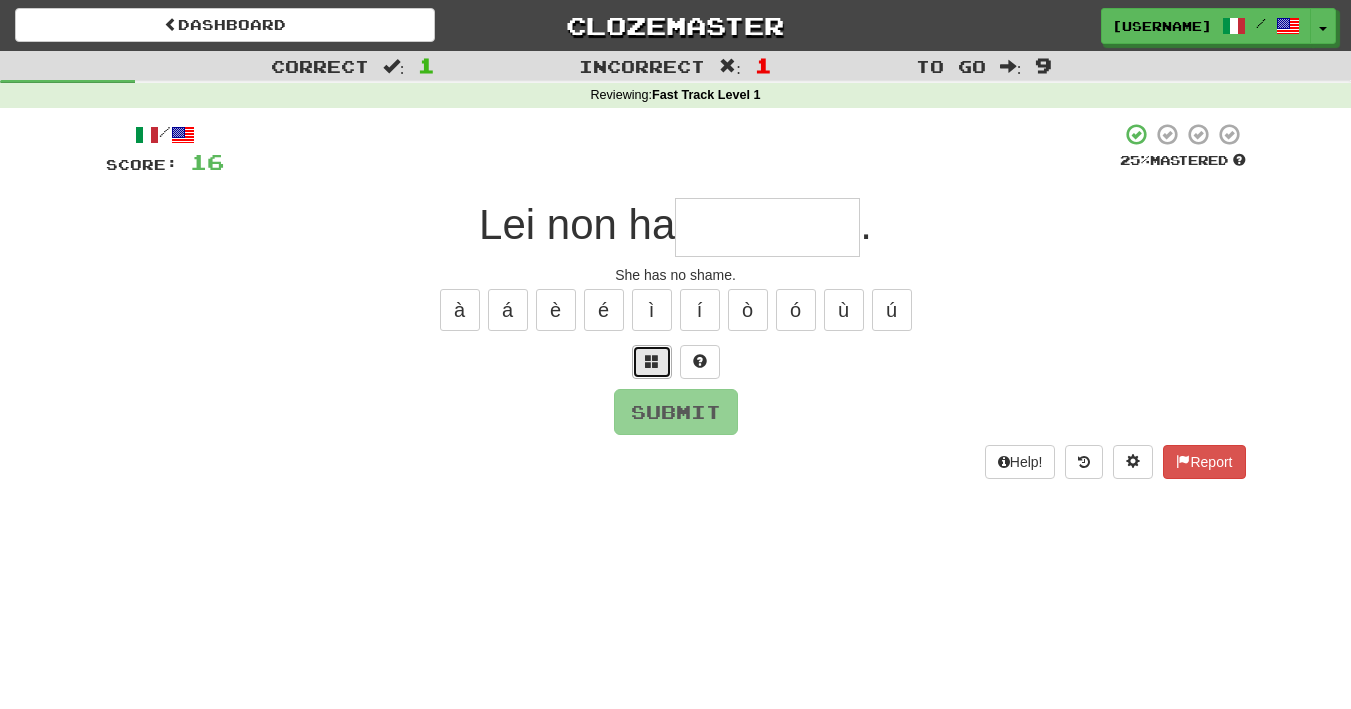 click at bounding box center [652, 361] 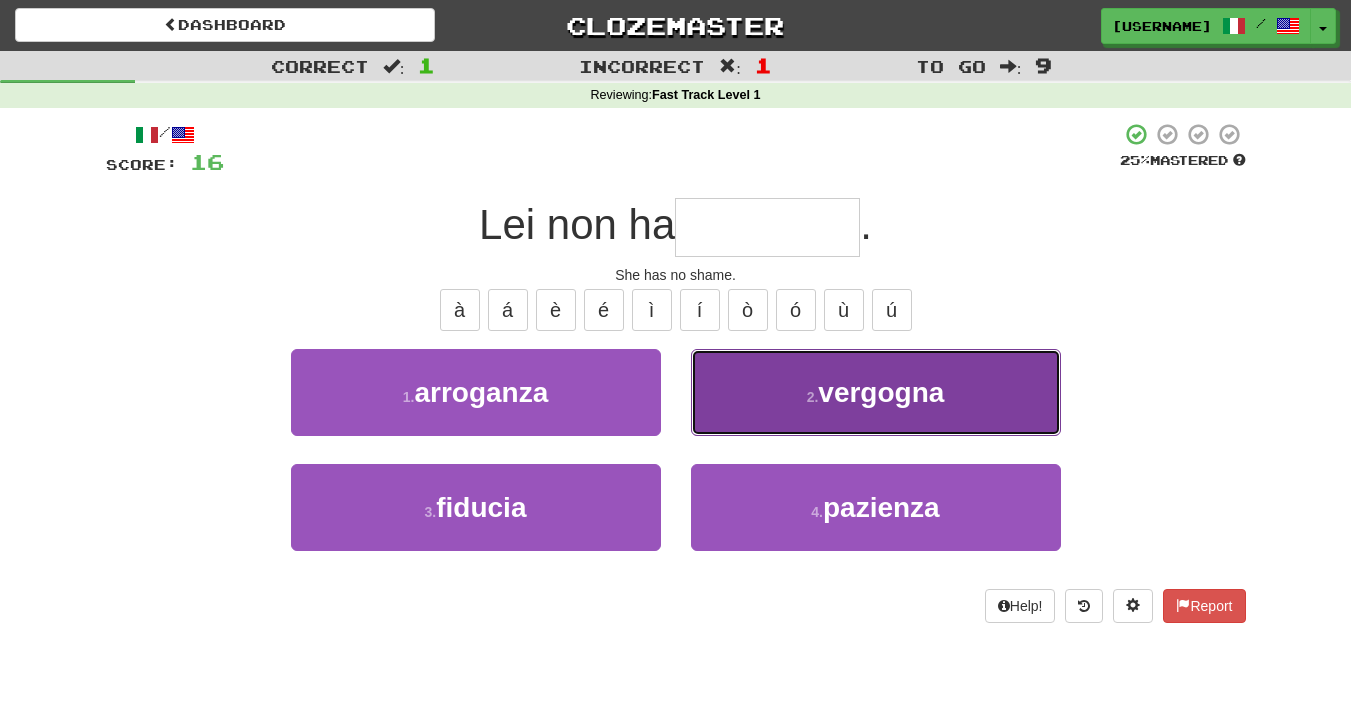 click on "2 .  vergogna" at bounding box center [876, 392] 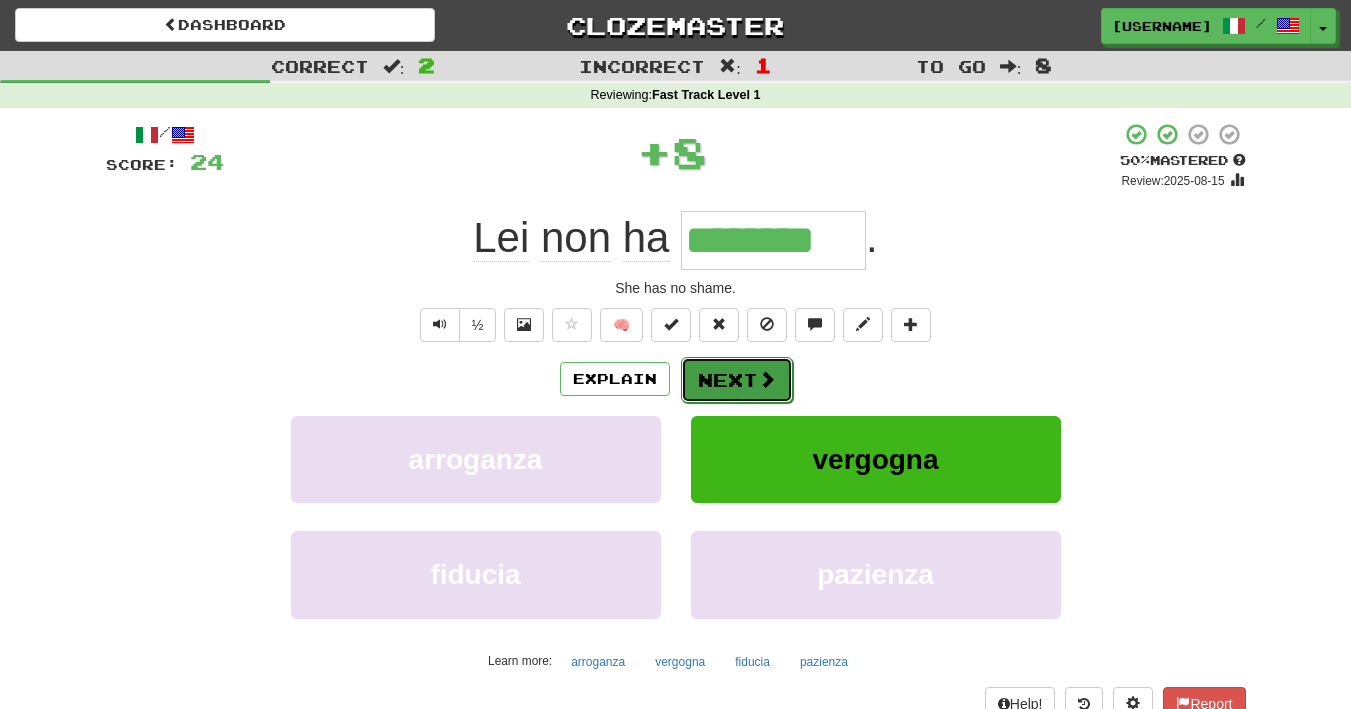 click on "Next" at bounding box center (737, 380) 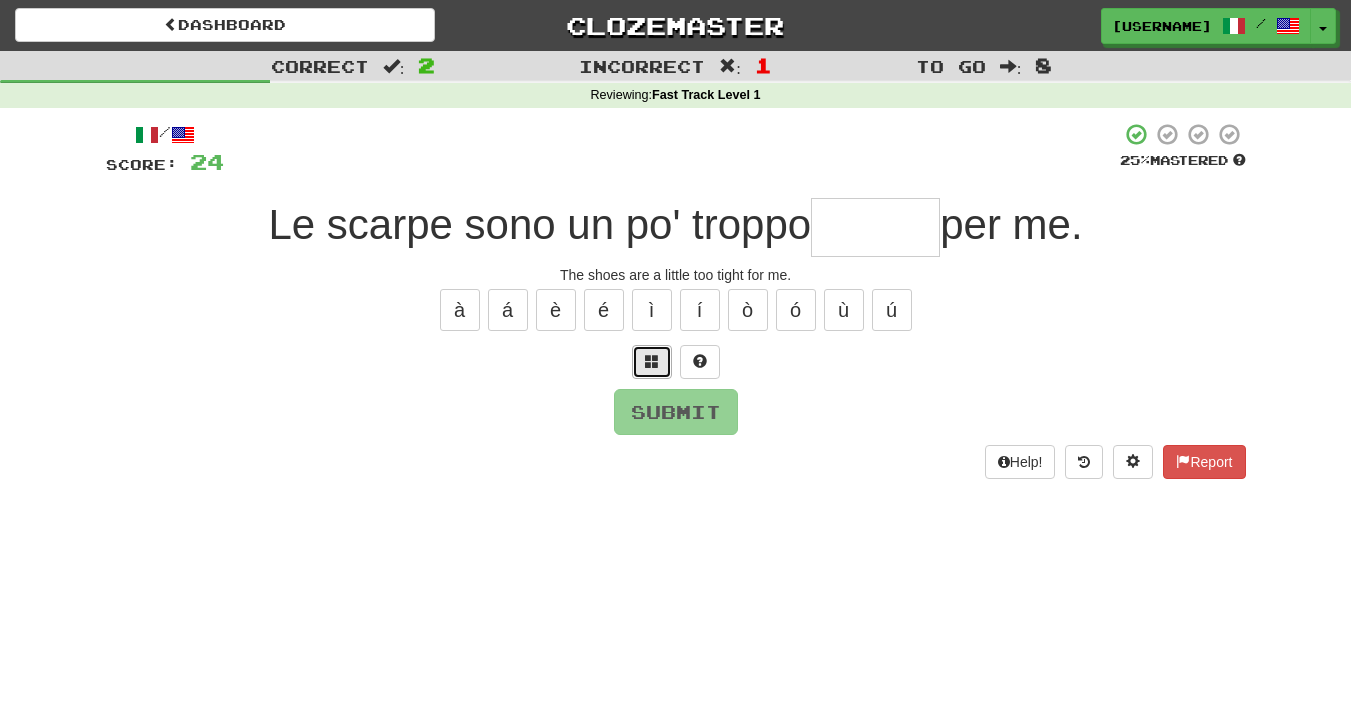 click at bounding box center [652, 361] 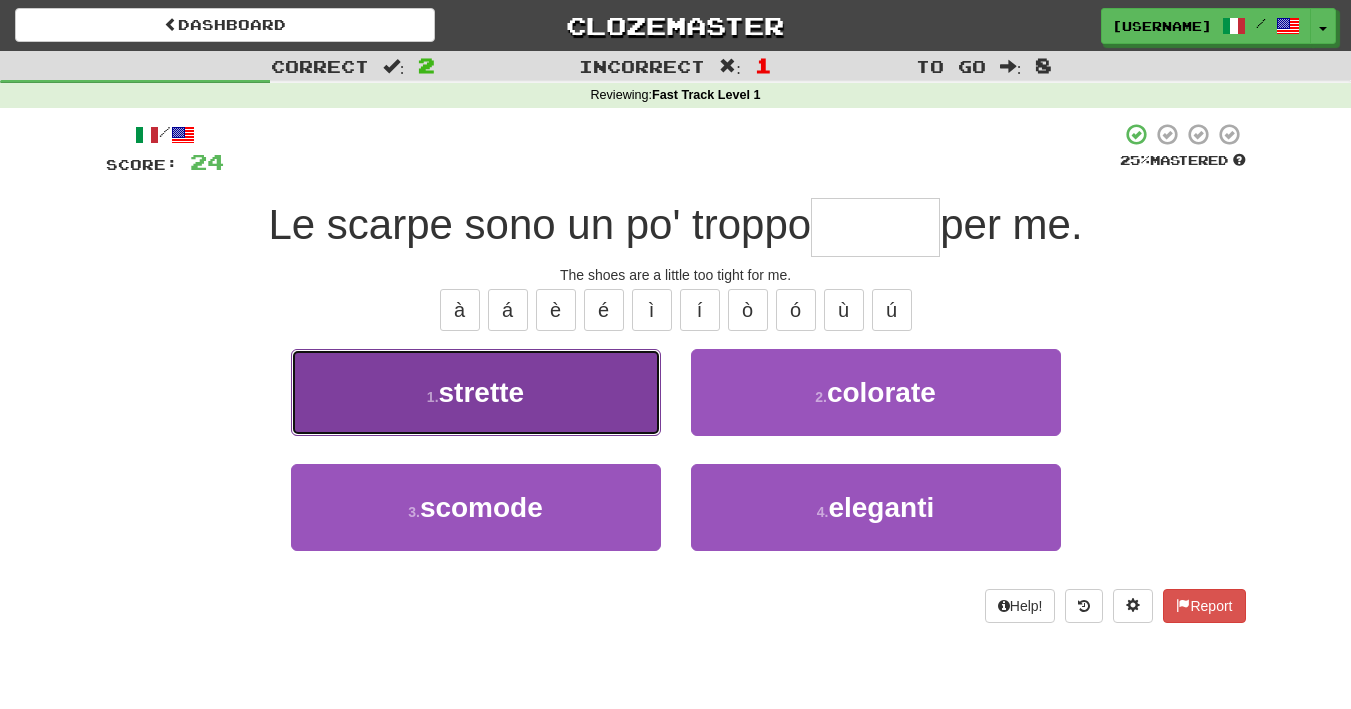 click on "1 .  strette" at bounding box center (476, 392) 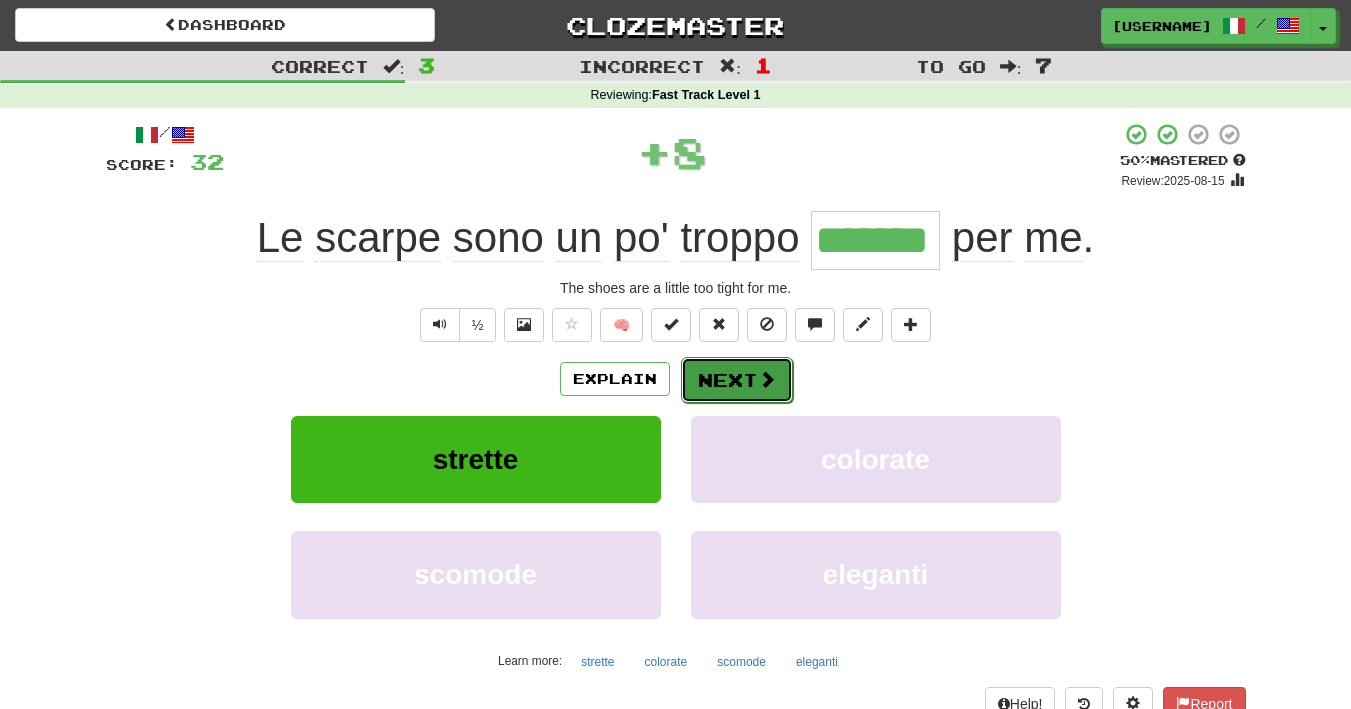 click on "Next" at bounding box center (737, 380) 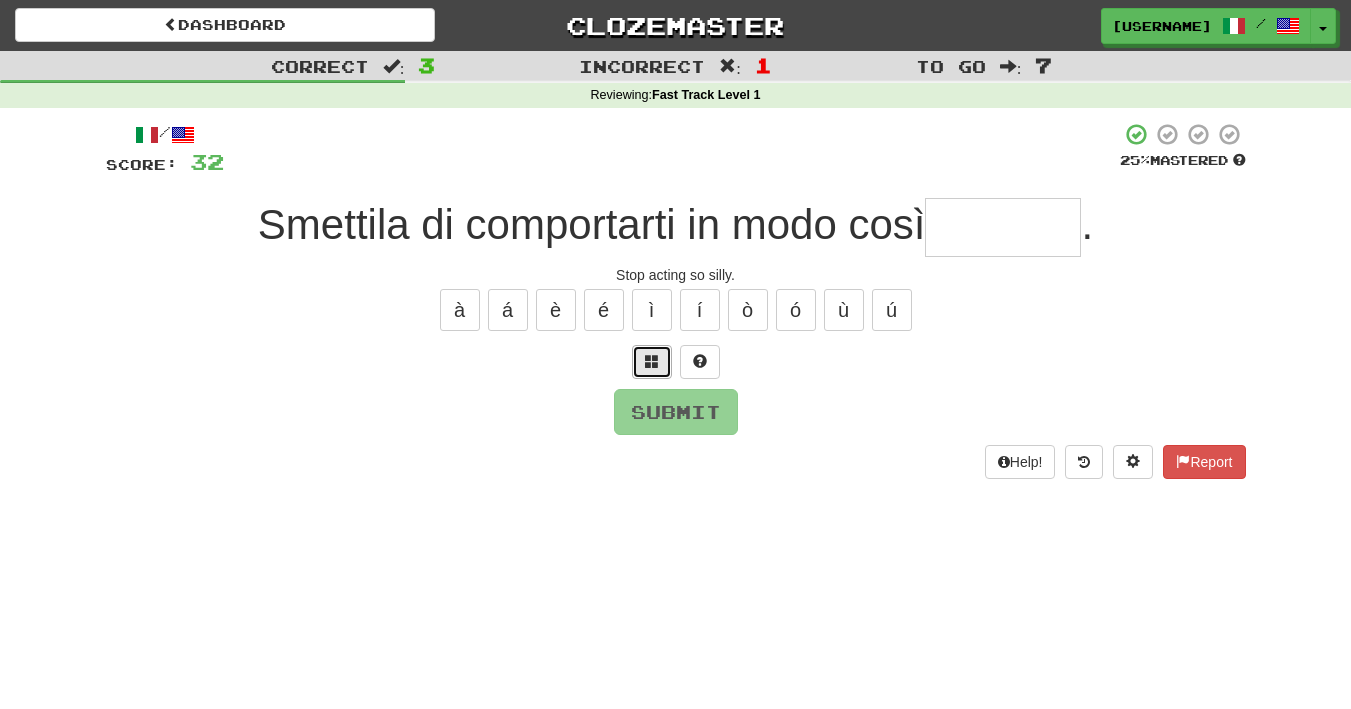 click at bounding box center (652, 362) 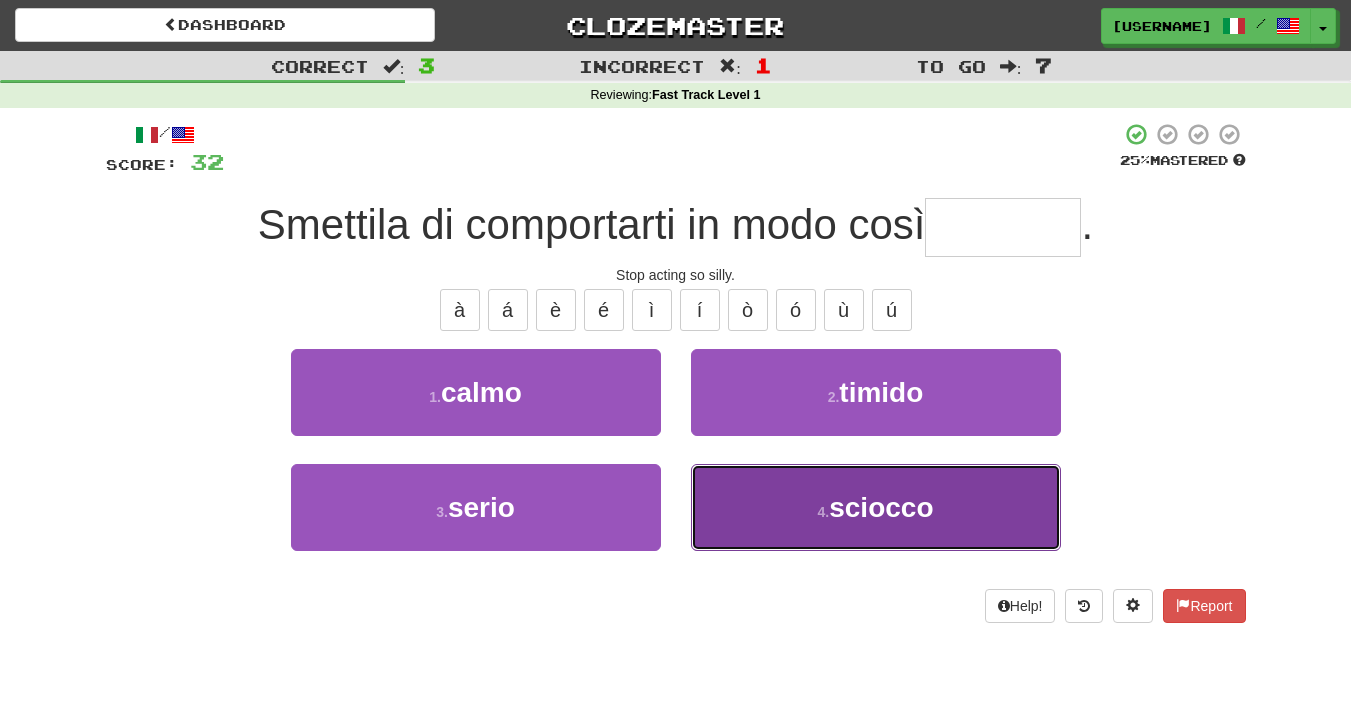 click on "4 .  sciocco" at bounding box center (876, 507) 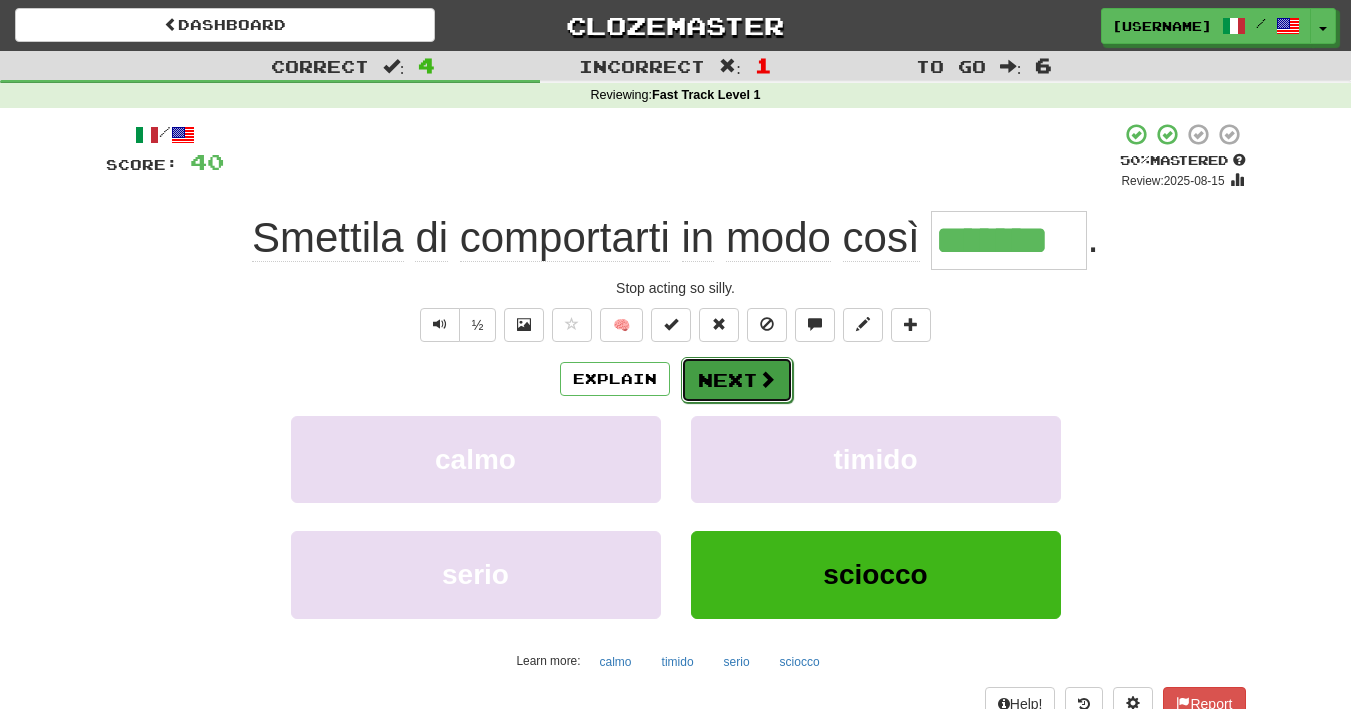 click on "Next" at bounding box center (737, 380) 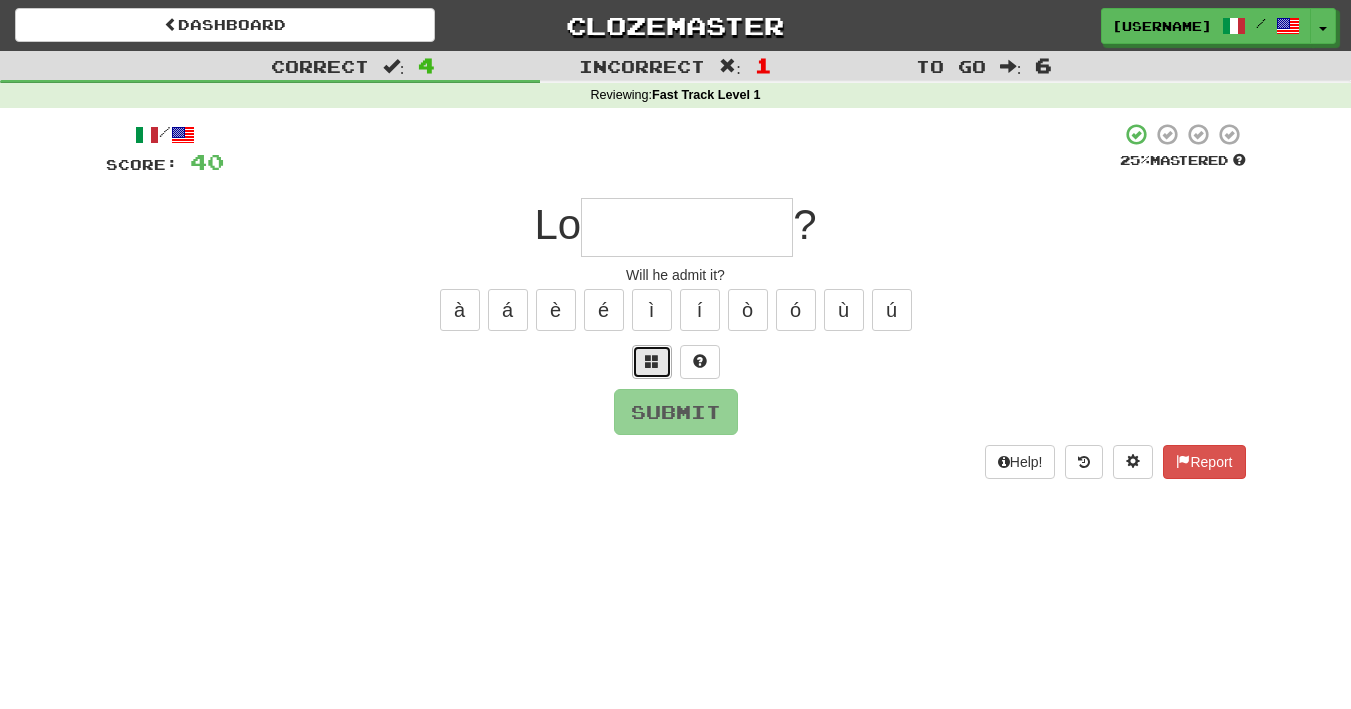 click at bounding box center [652, 362] 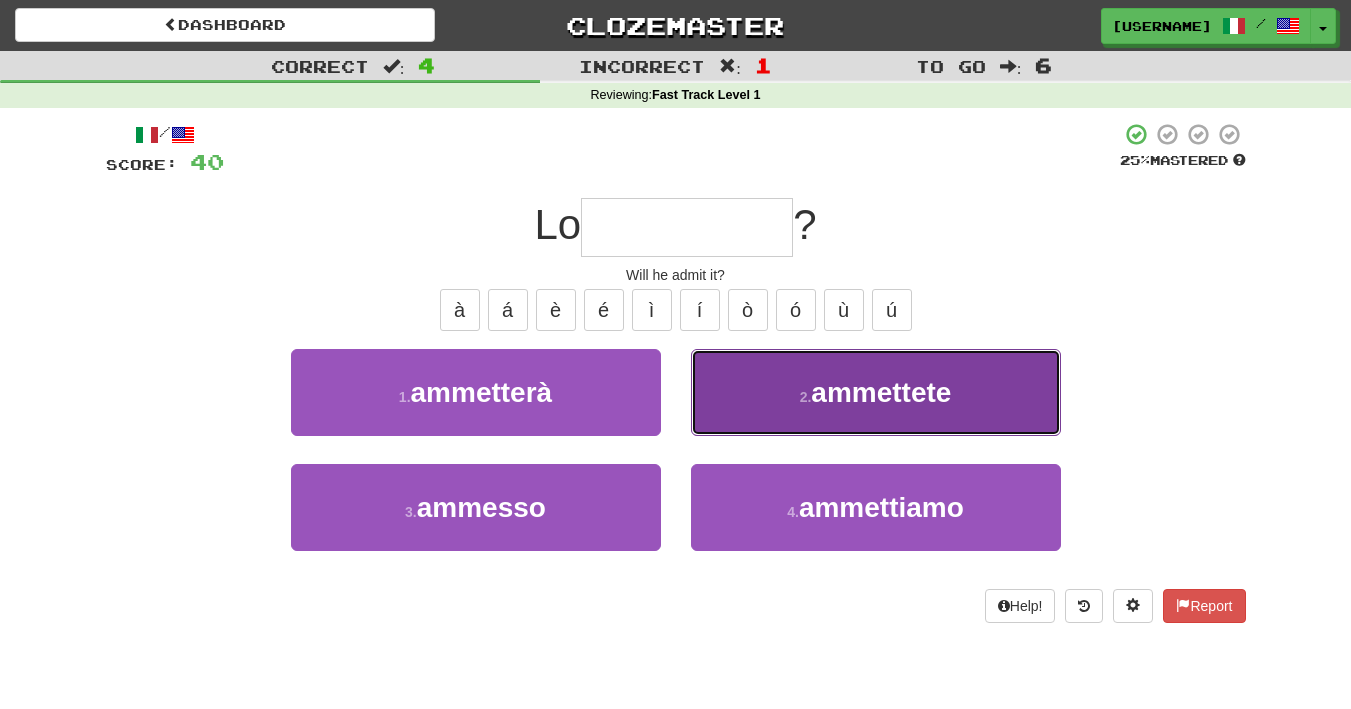 click on "2 .  ammettete" at bounding box center (876, 392) 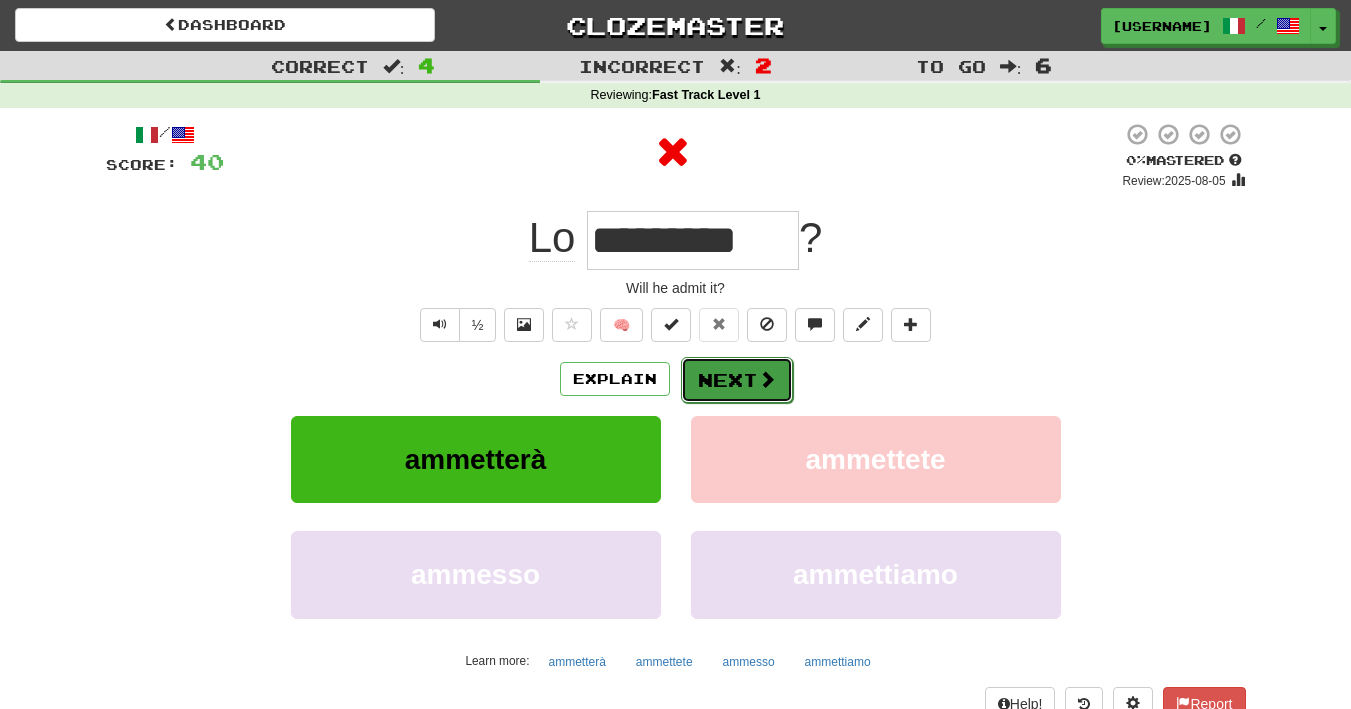click on "Next" at bounding box center (737, 380) 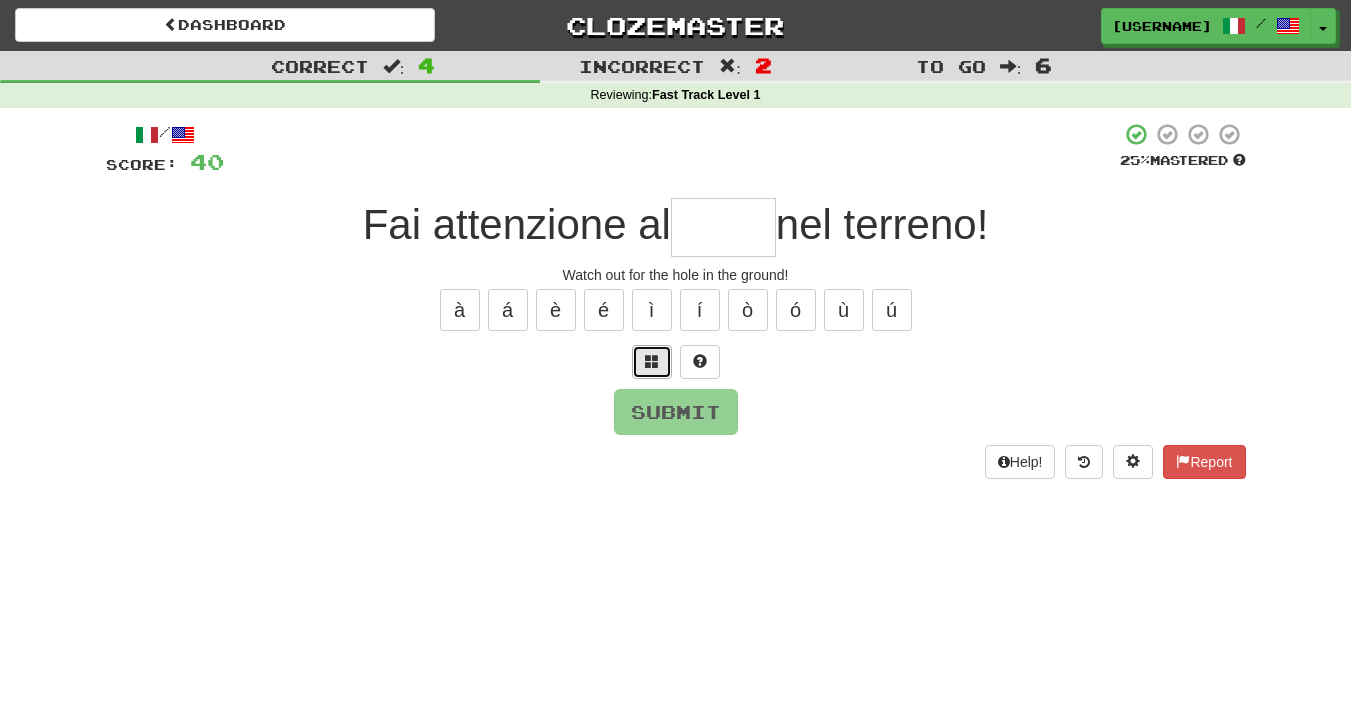 click at bounding box center (652, 361) 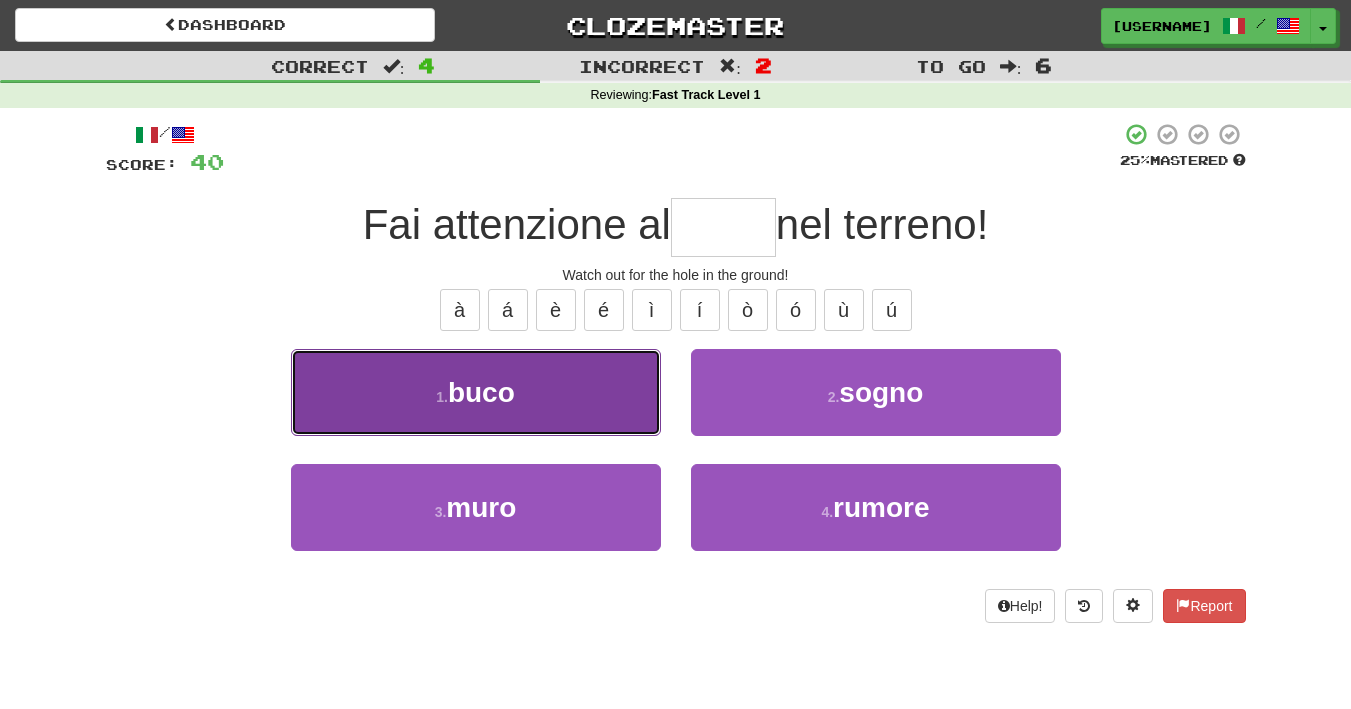 click on "1 .  buco" at bounding box center (476, 392) 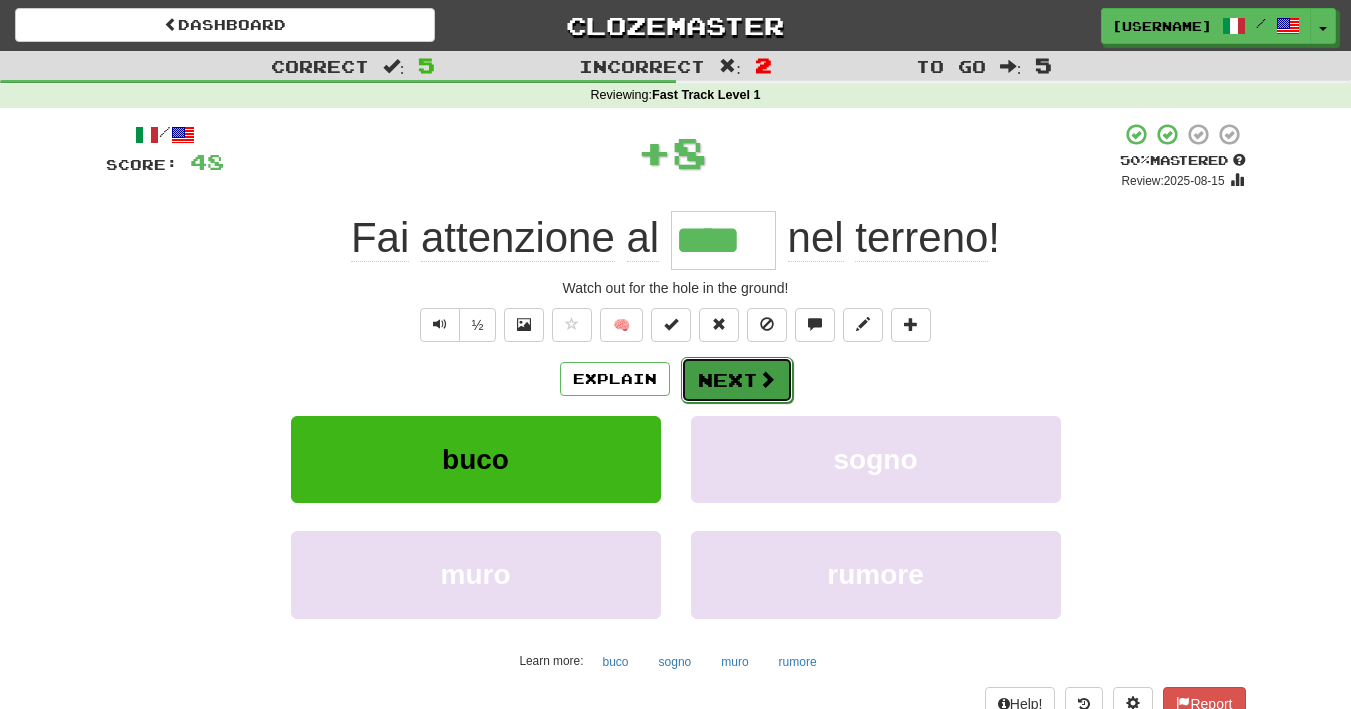 click on "Next" at bounding box center [737, 380] 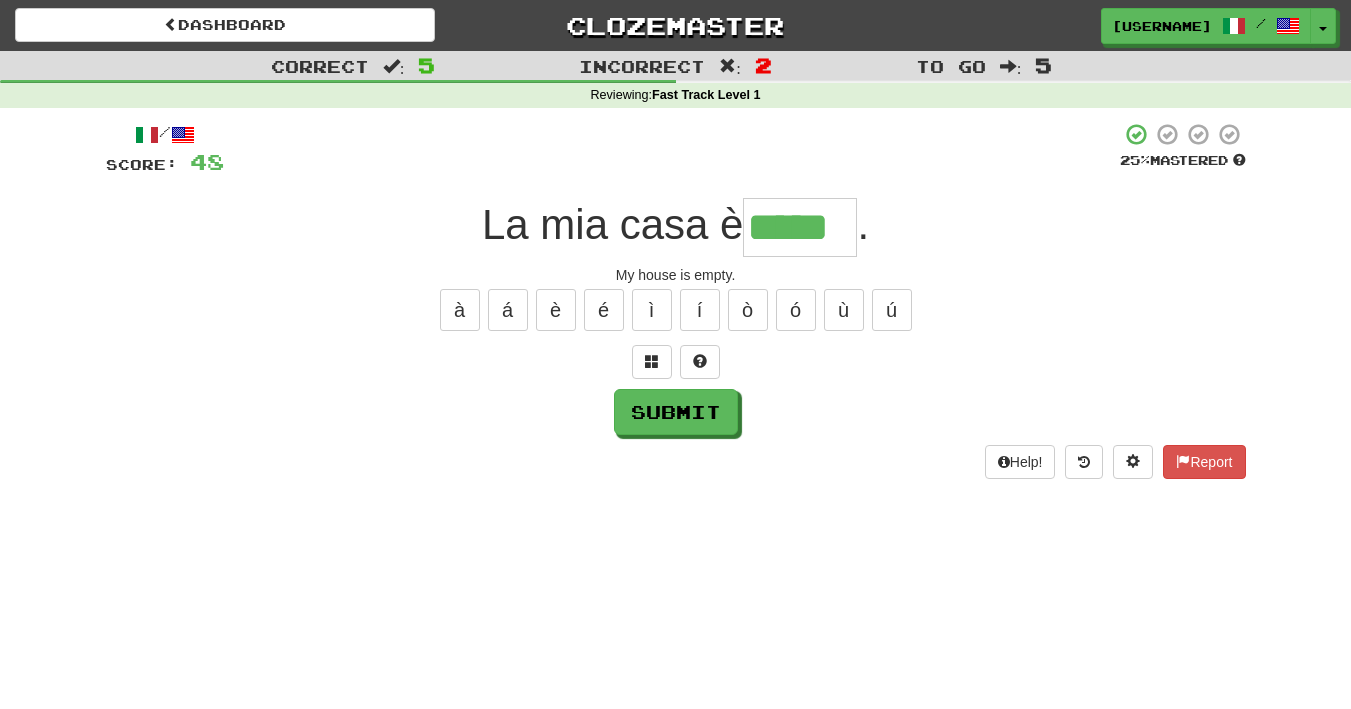 type on "*****" 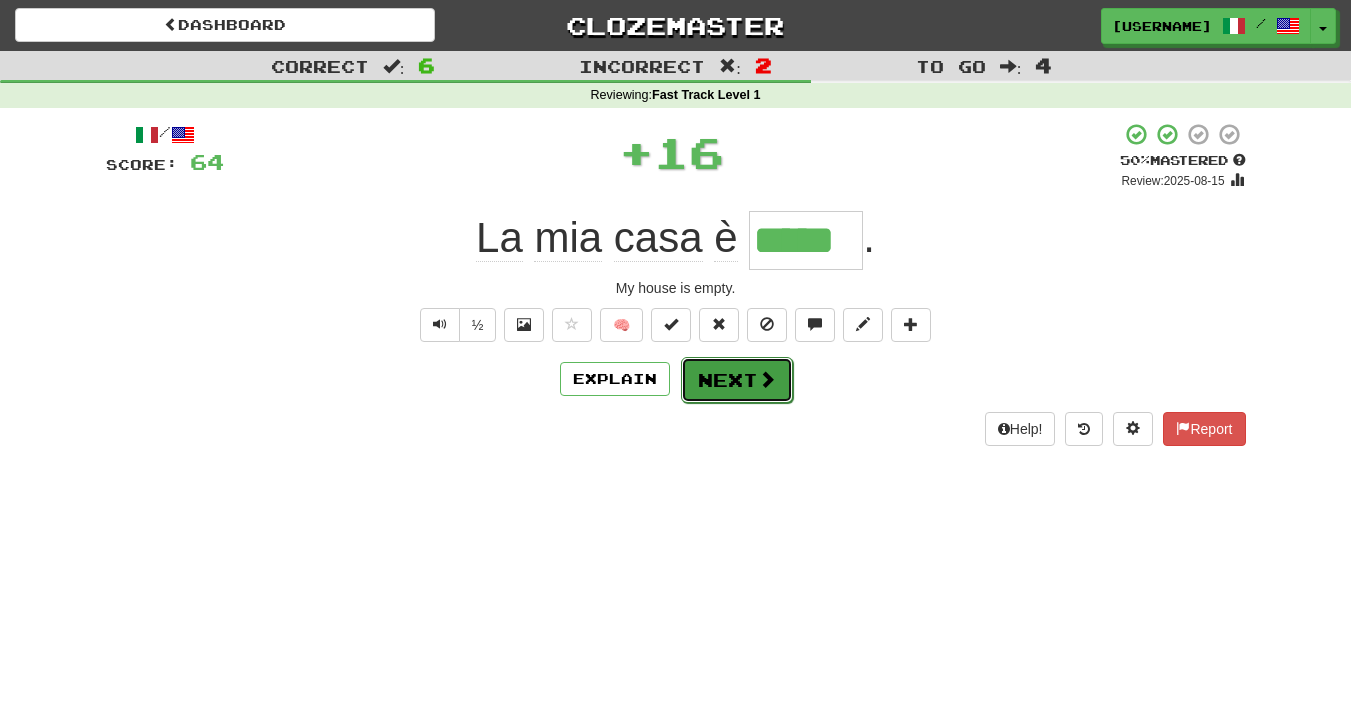click on "Next" at bounding box center [737, 380] 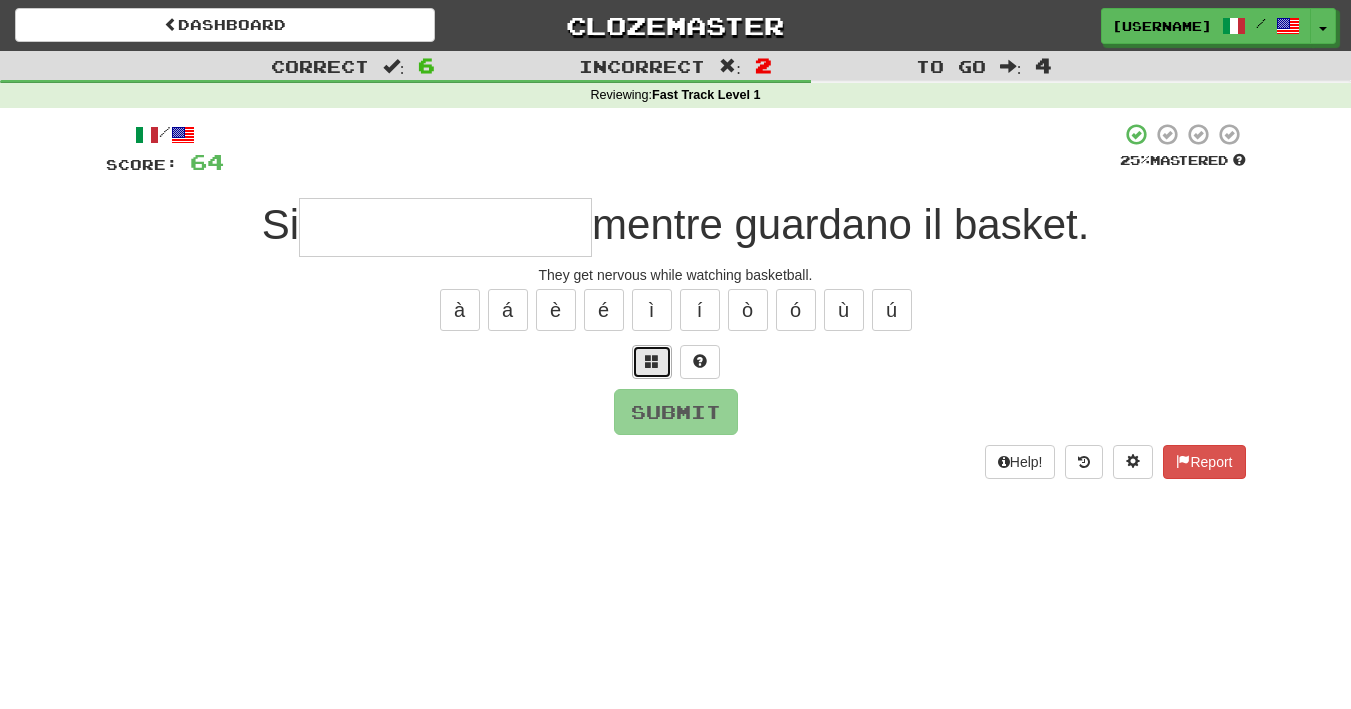click at bounding box center (652, 361) 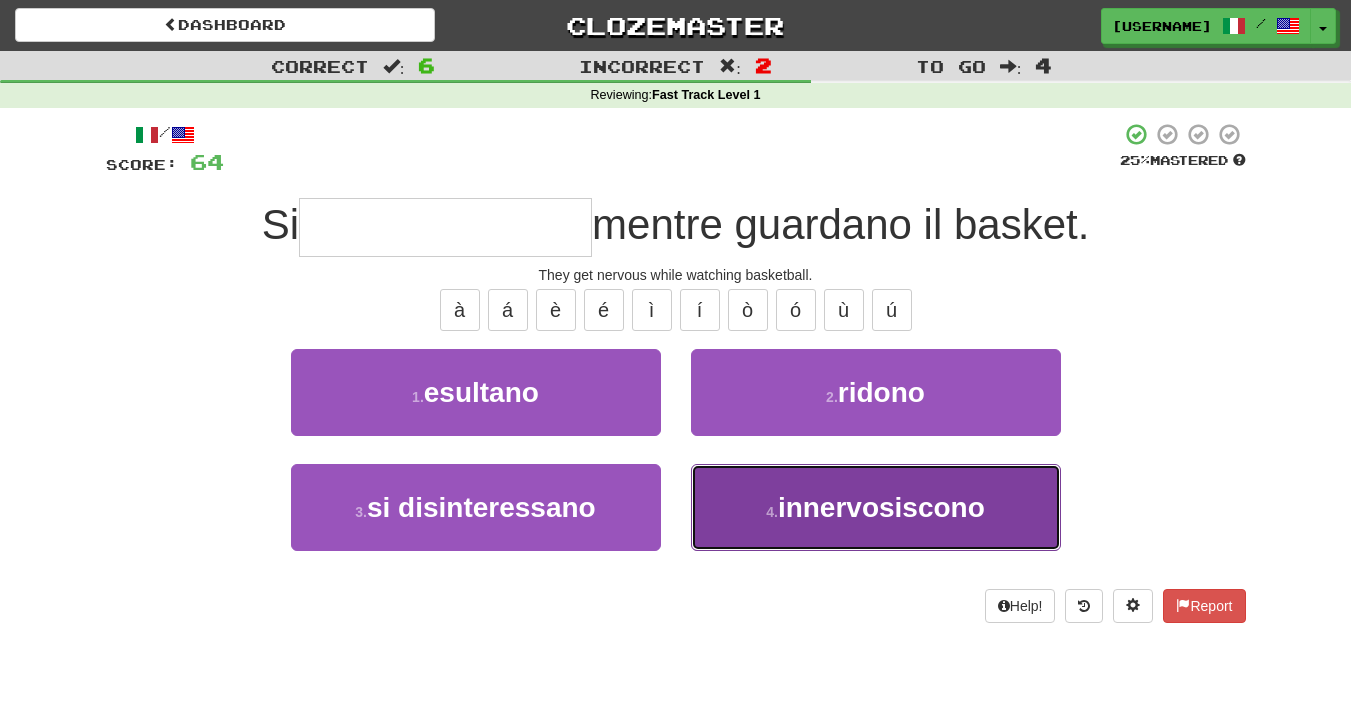 click on "4 .  innervosiscono" at bounding box center (876, 507) 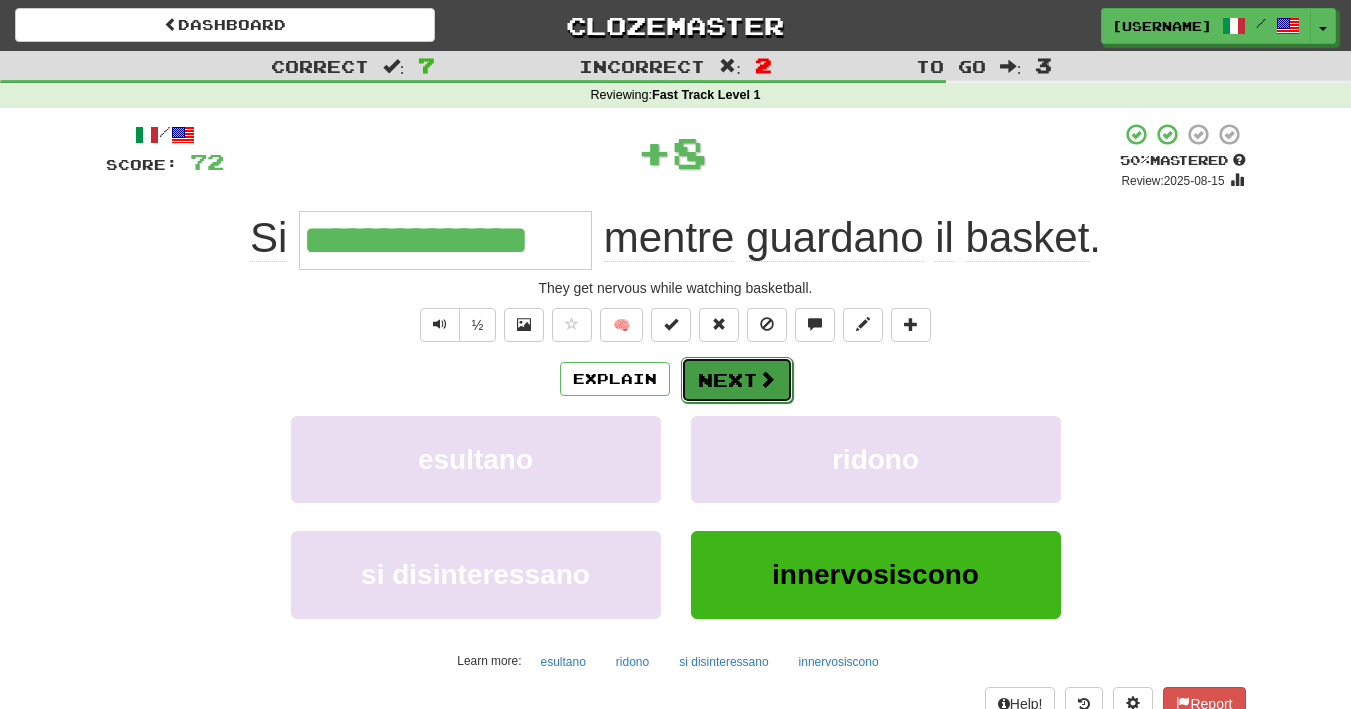 click at bounding box center (767, 379) 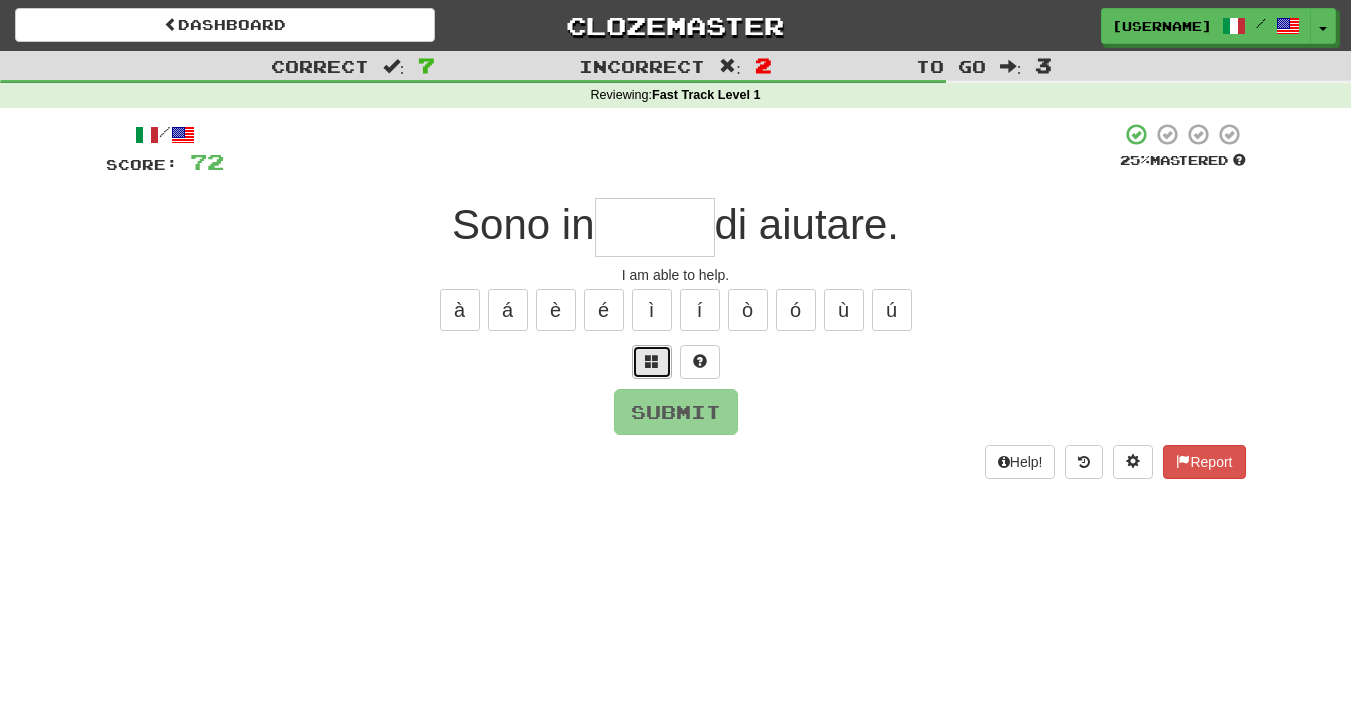 click at bounding box center (652, 362) 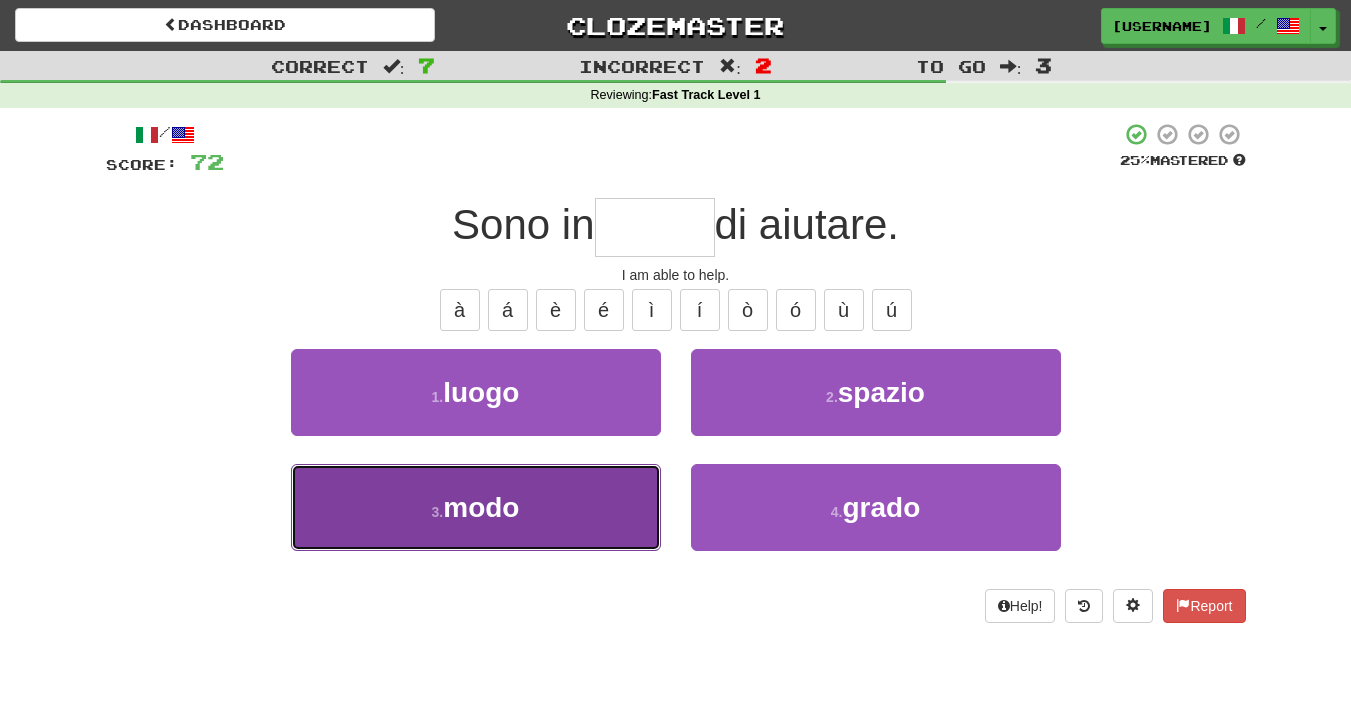 click on "3 .  modo" at bounding box center [476, 507] 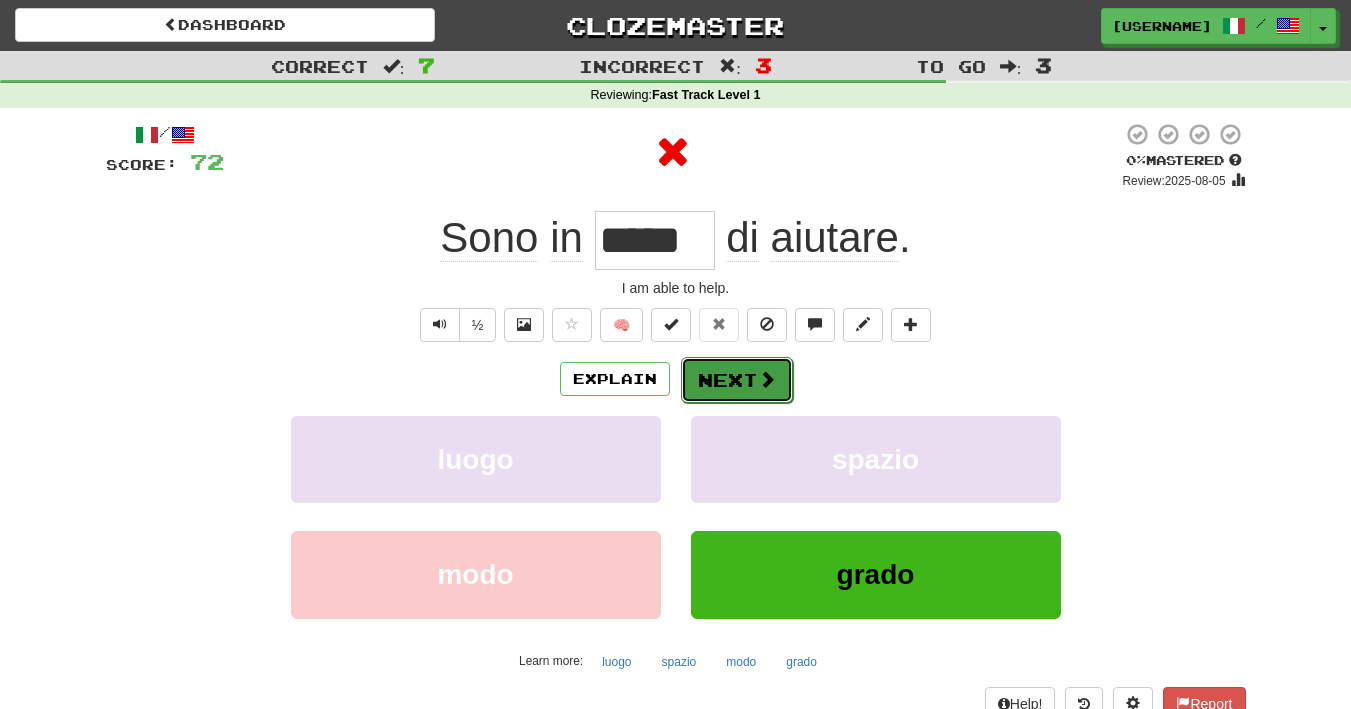 click on "Next" at bounding box center [737, 380] 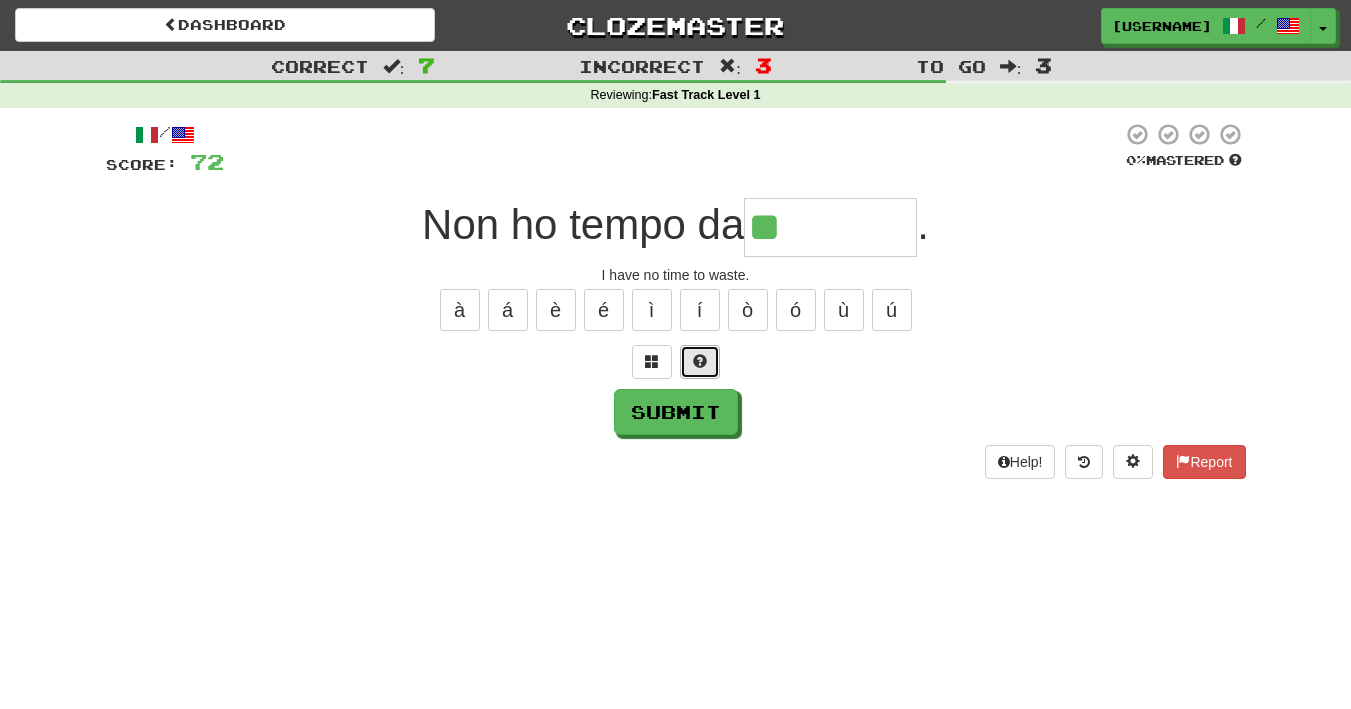 click at bounding box center [700, 361] 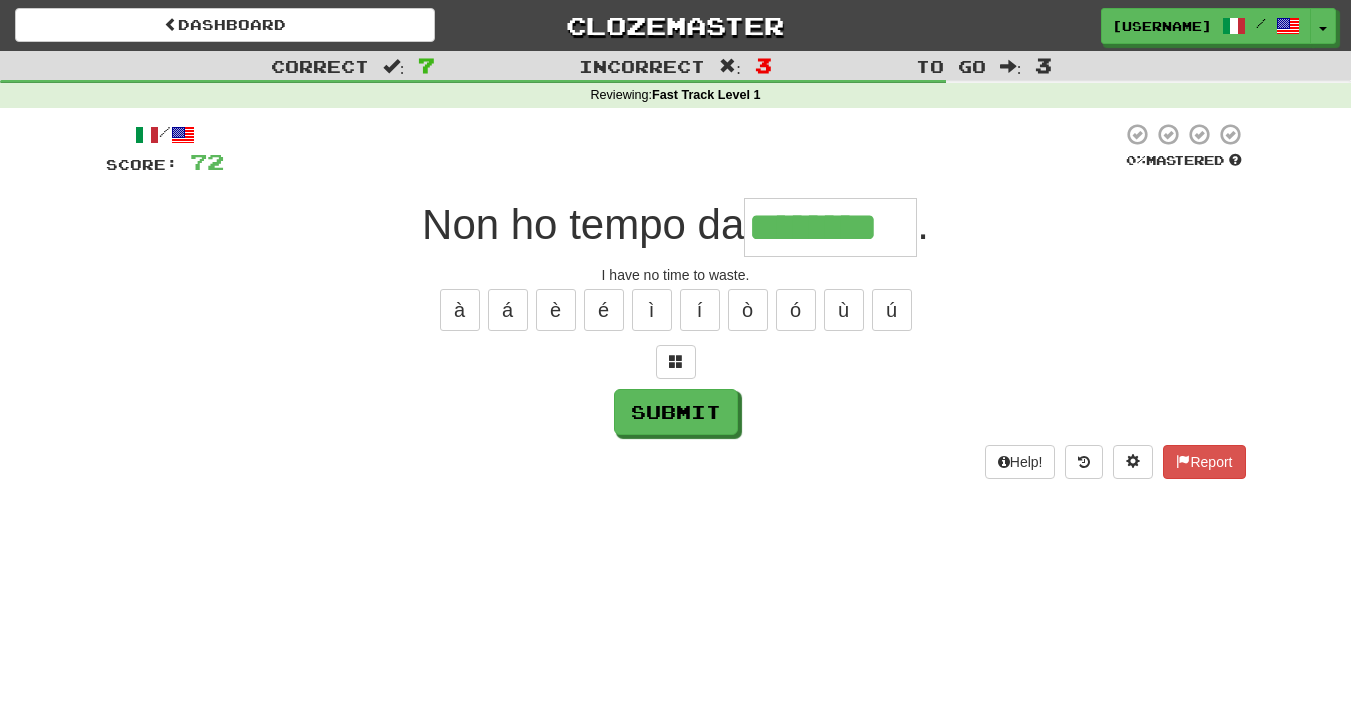 type on "********" 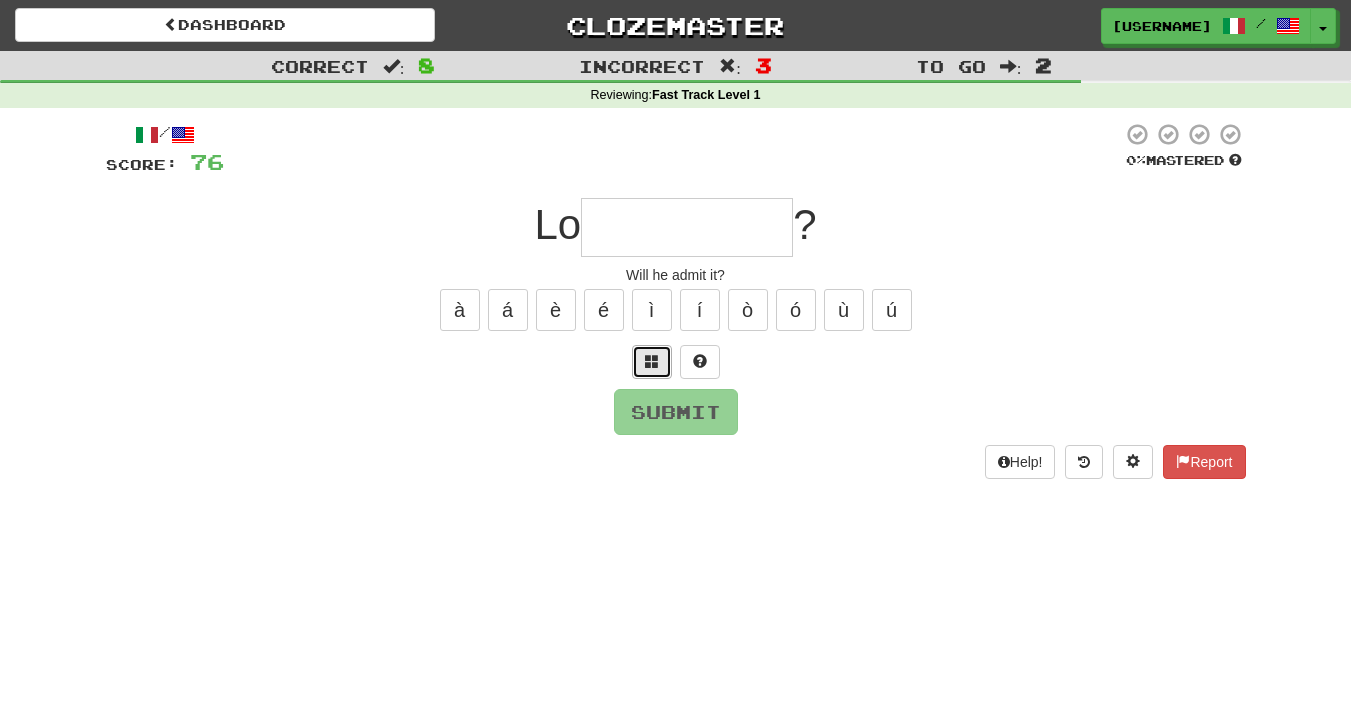 click at bounding box center (652, 361) 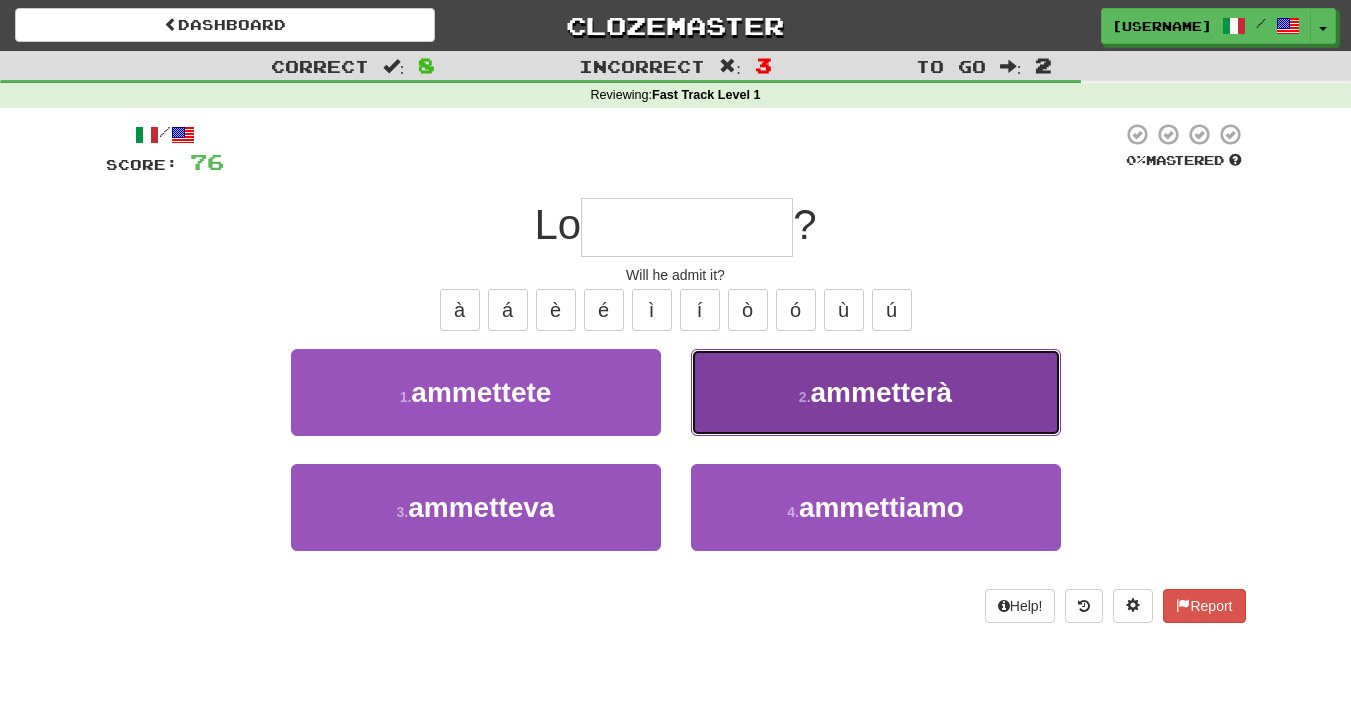 click on "2 .  ammetterà" at bounding box center [876, 392] 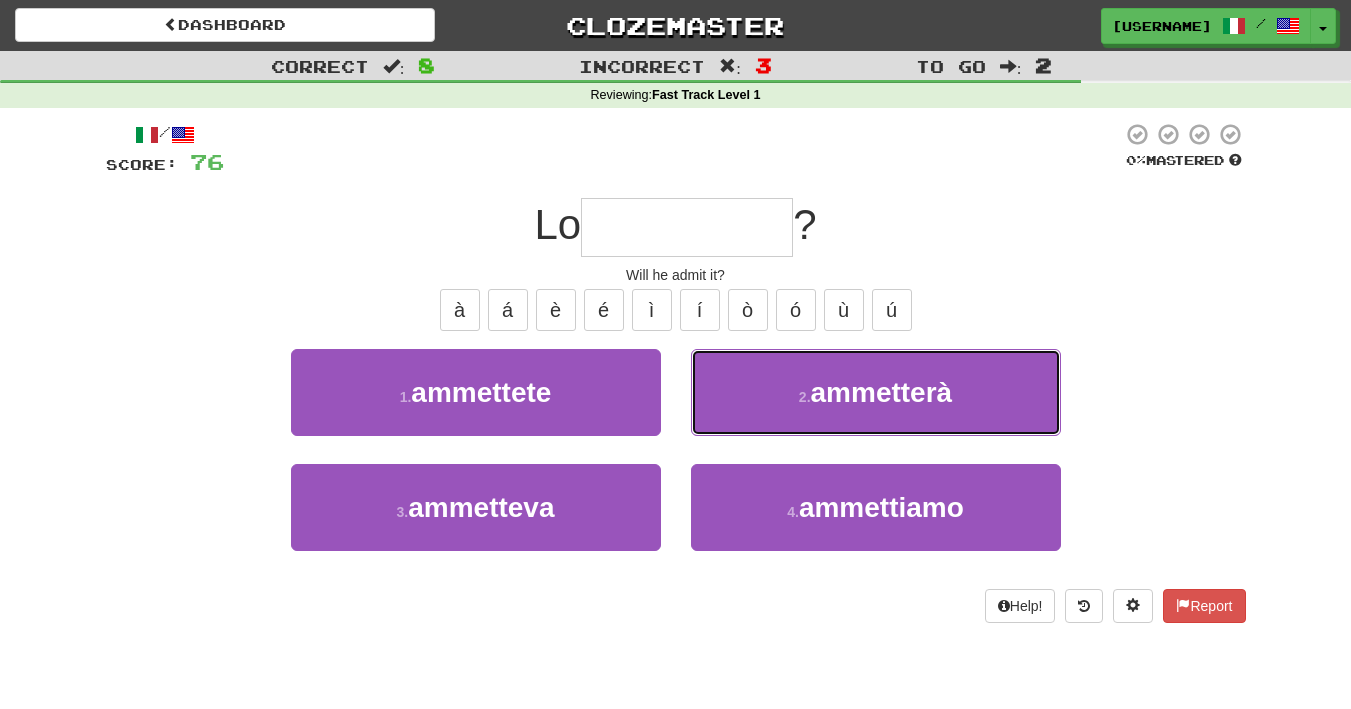 type on "*********" 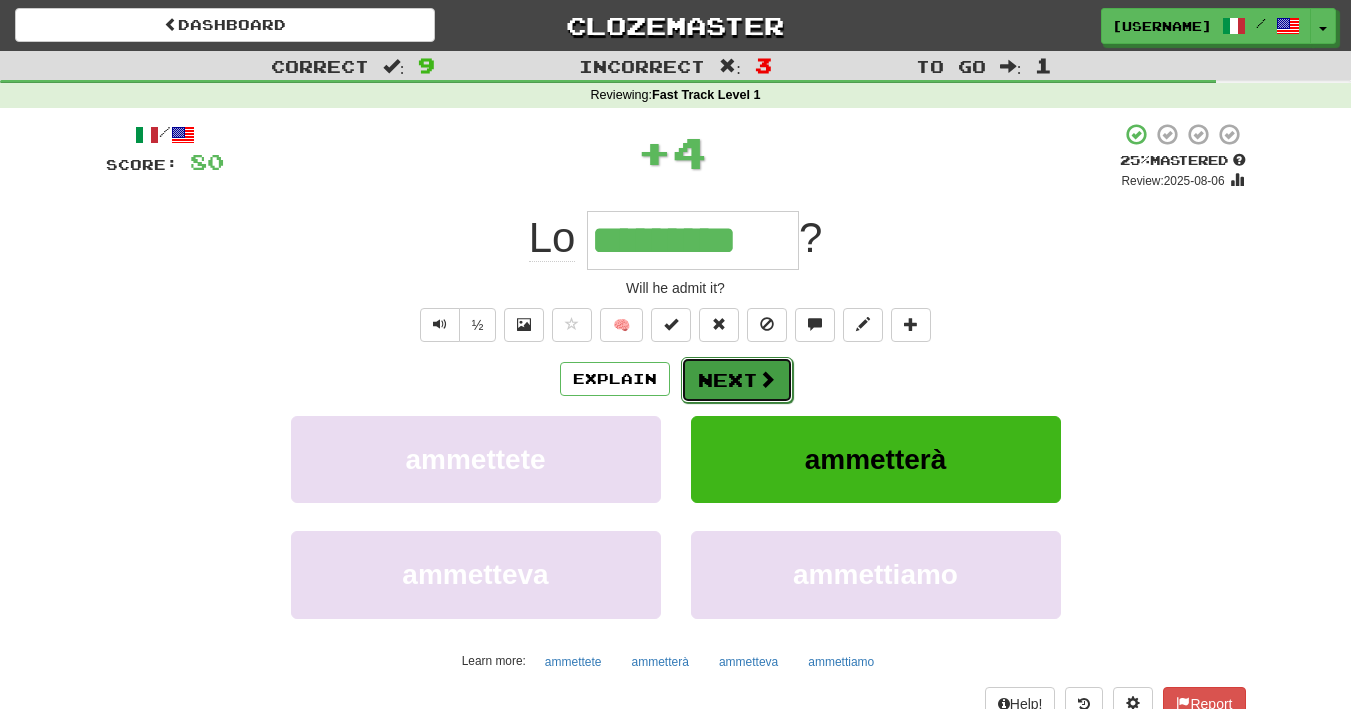 click at bounding box center [767, 379] 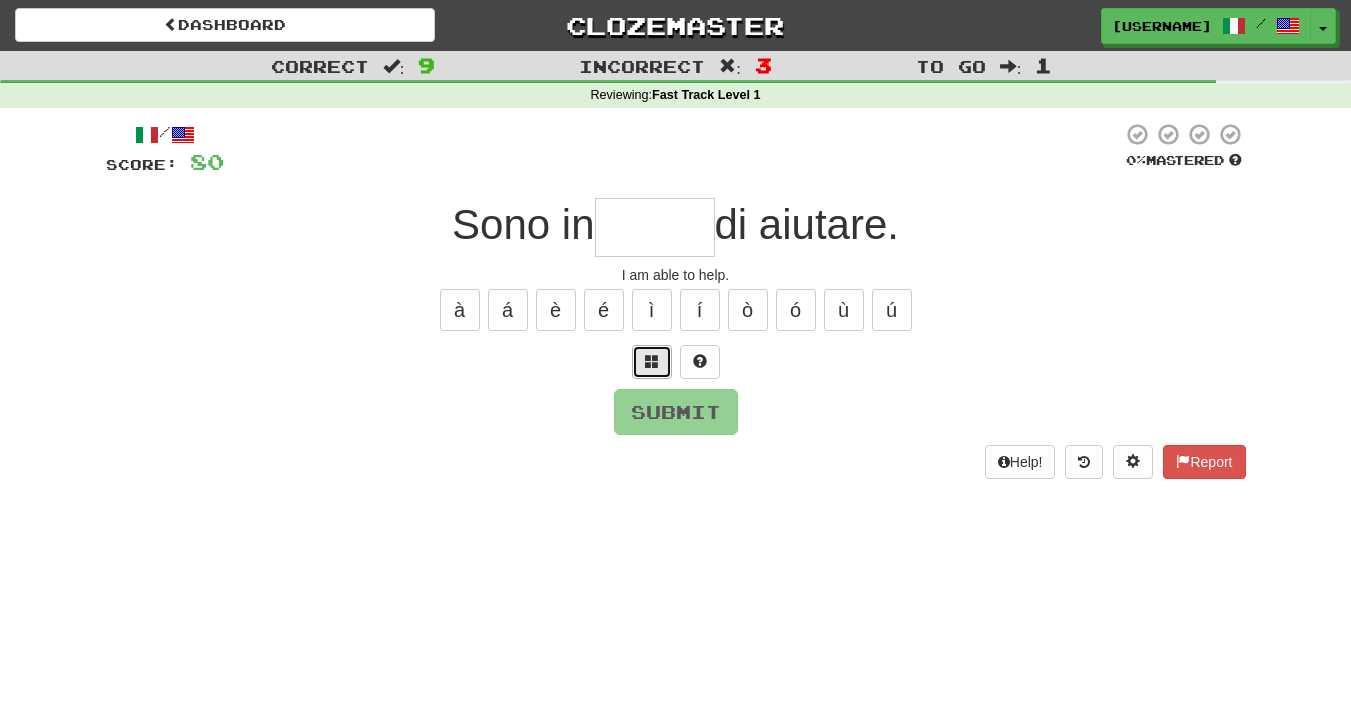 click at bounding box center [652, 362] 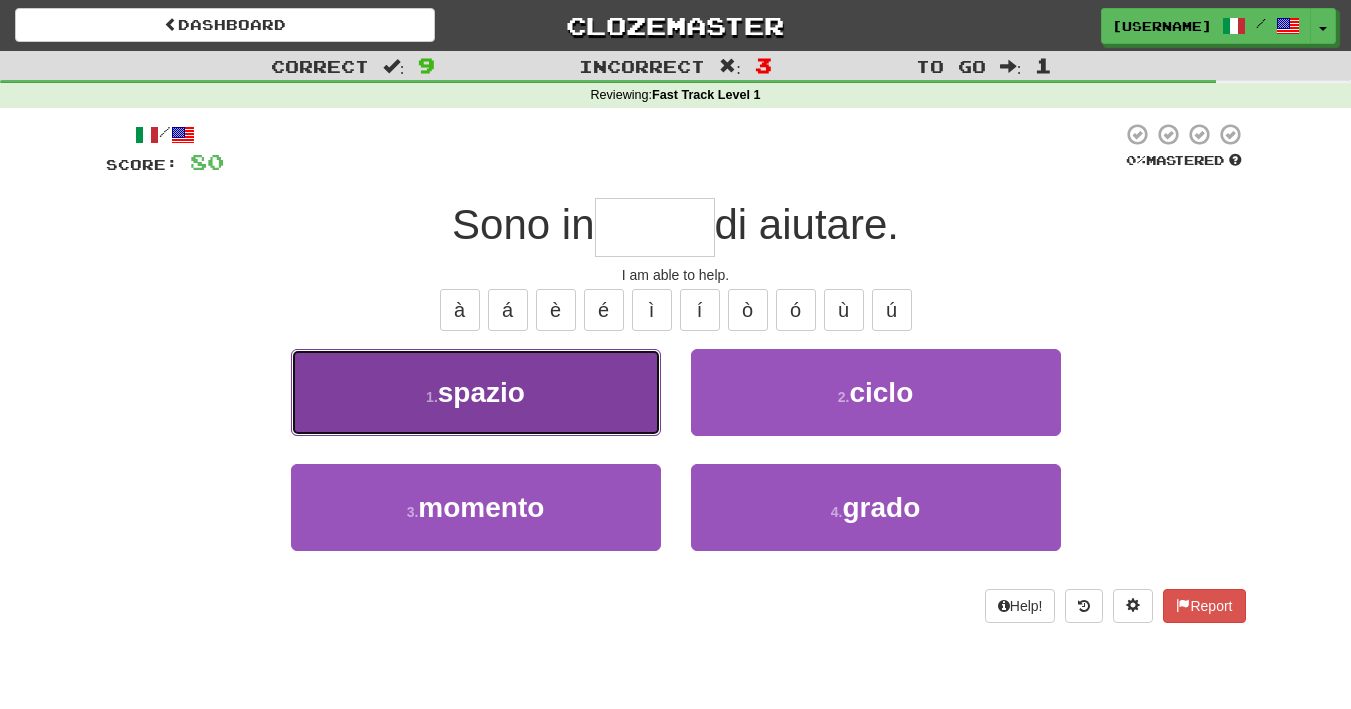 click on "1 .  spazio" at bounding box center (476, 392) 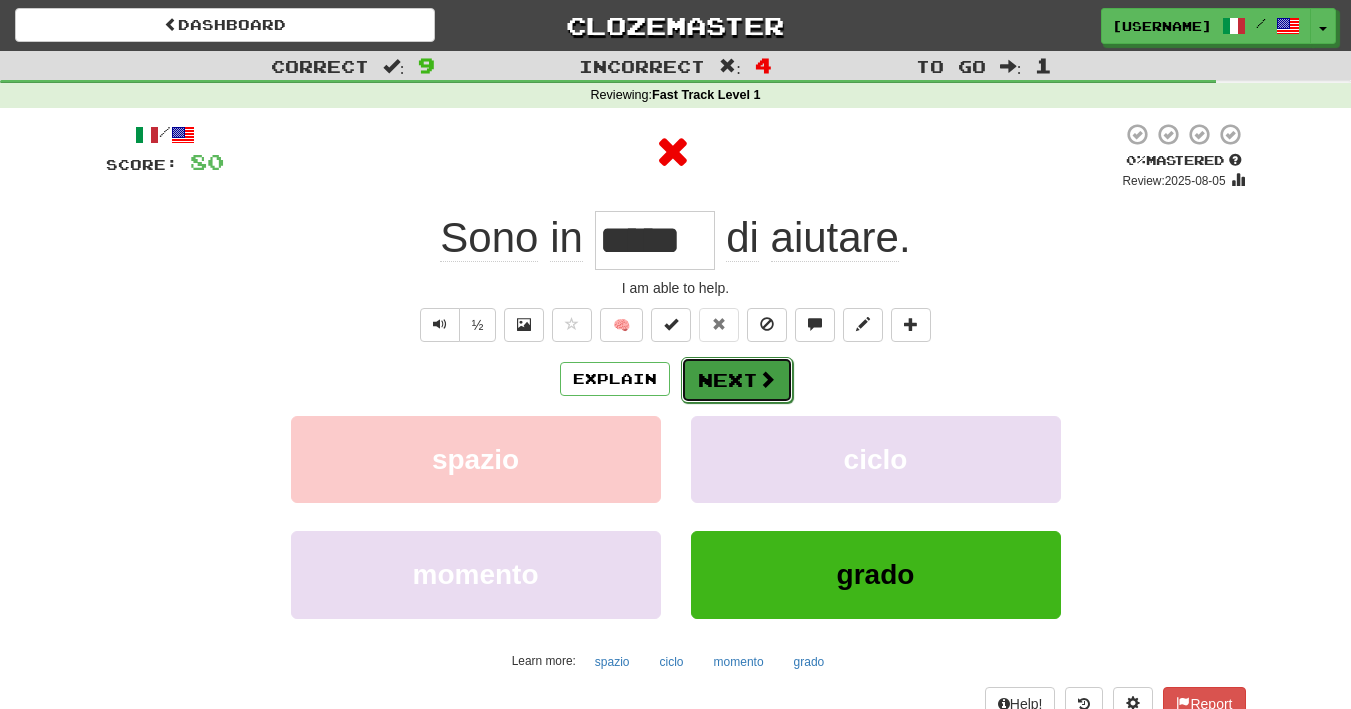 click on "Next" at bounding box center (737, 380) 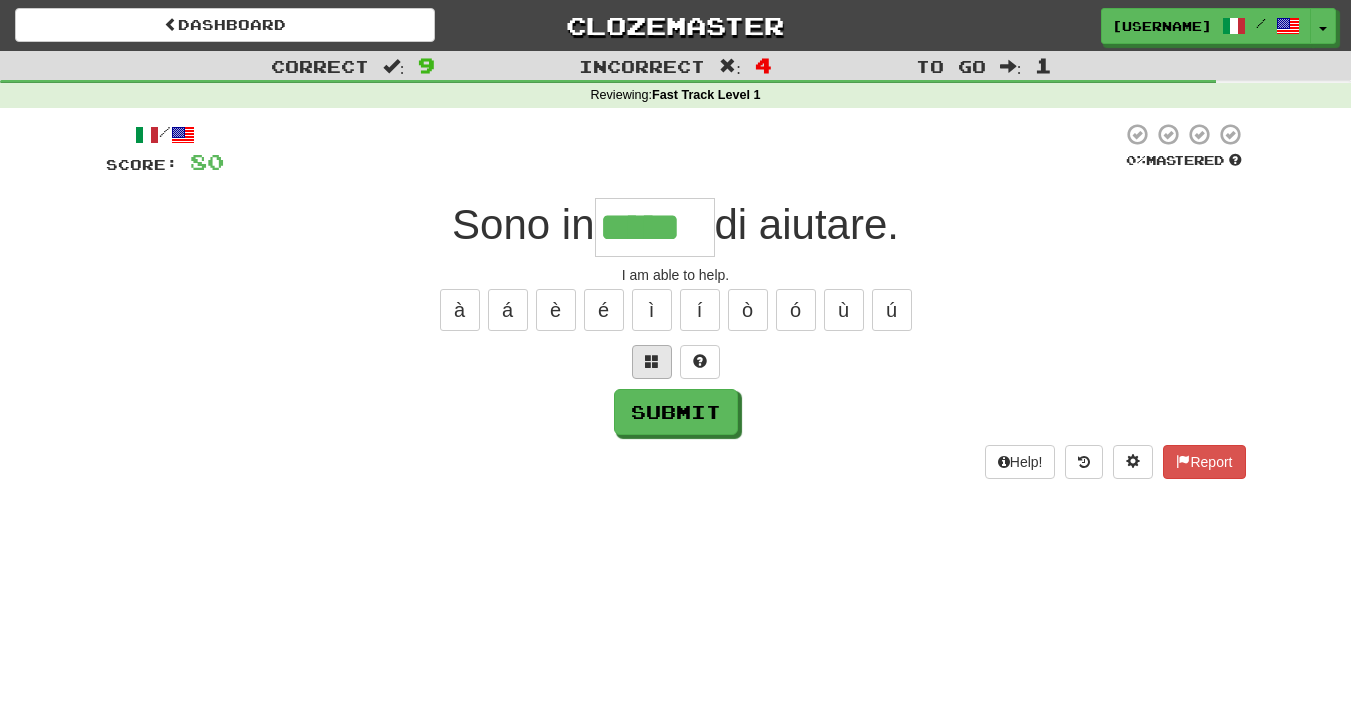 type on "*****" 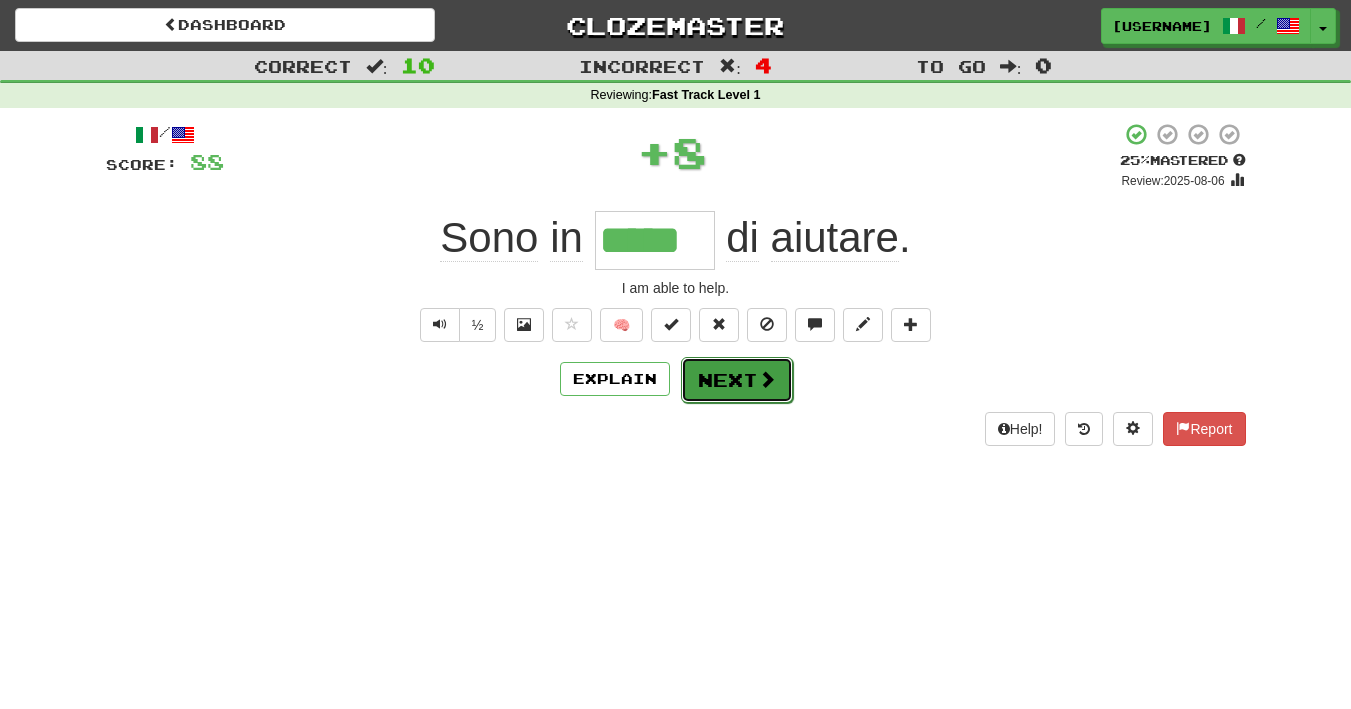 click on "Next" at bounding box center [737, 380] 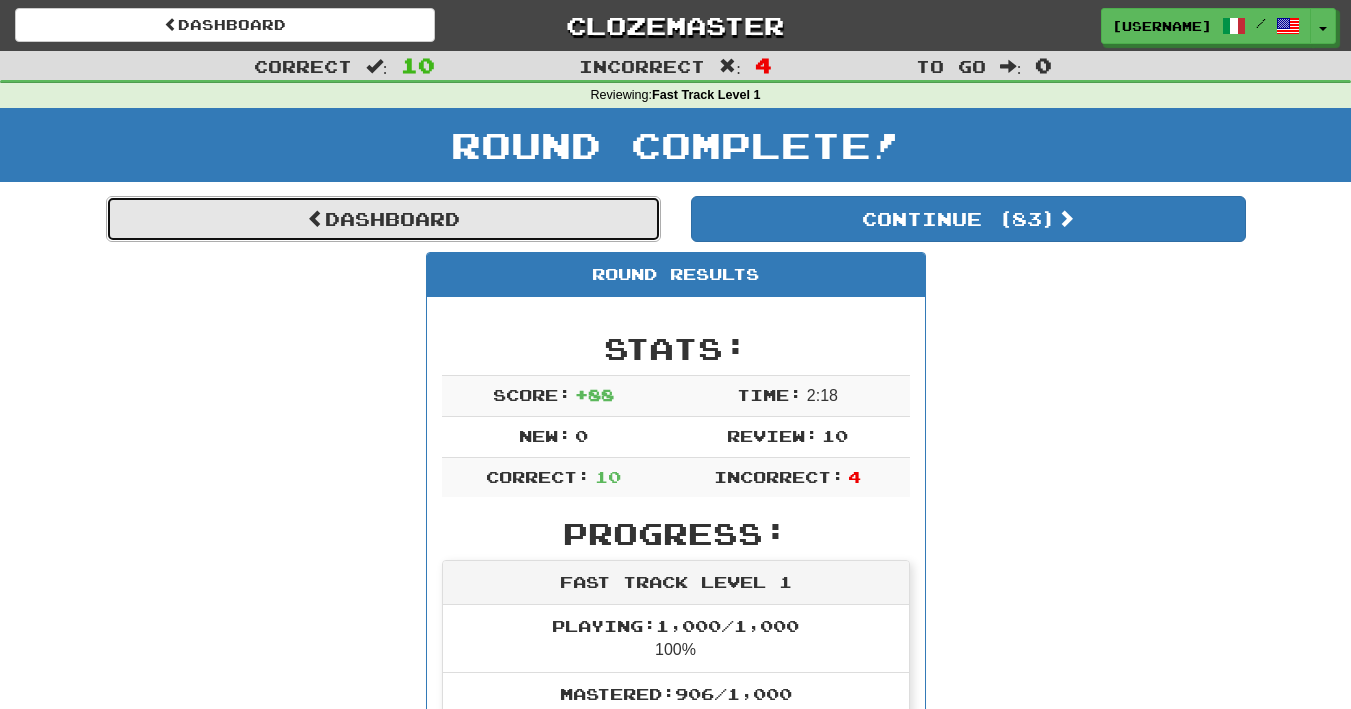 click on "Dashboard" at bounding box center [383, 219] 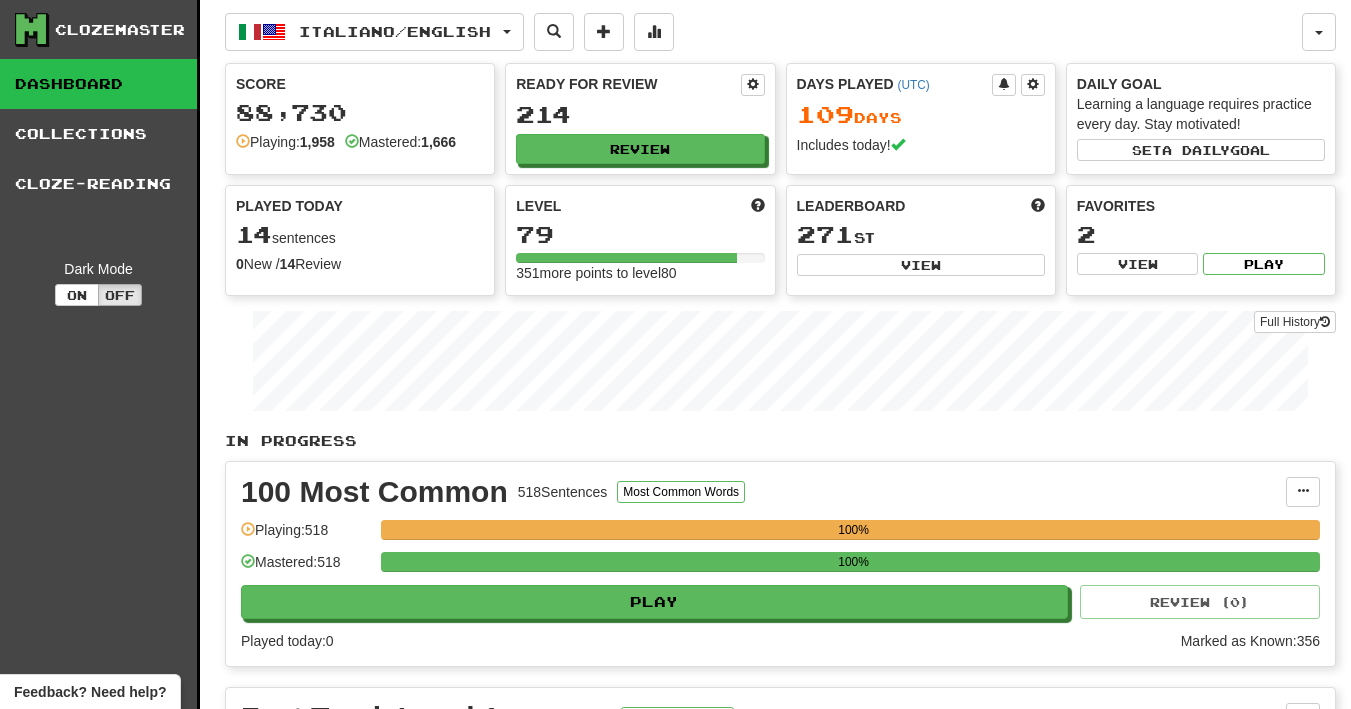 scroll, scrollTop: 0, scrollLeft: 0, axis: both 